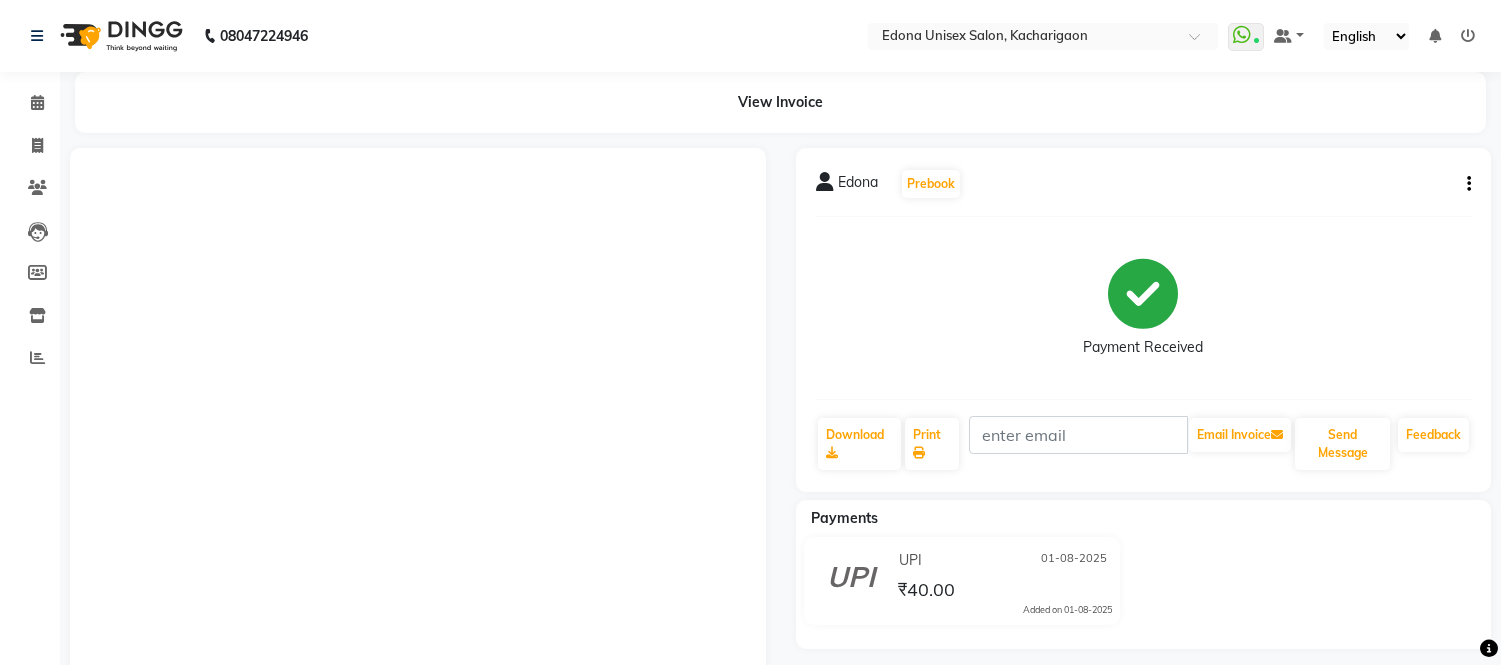 scroll, scrollTop: 0, scrollLeft: 0, axis: both 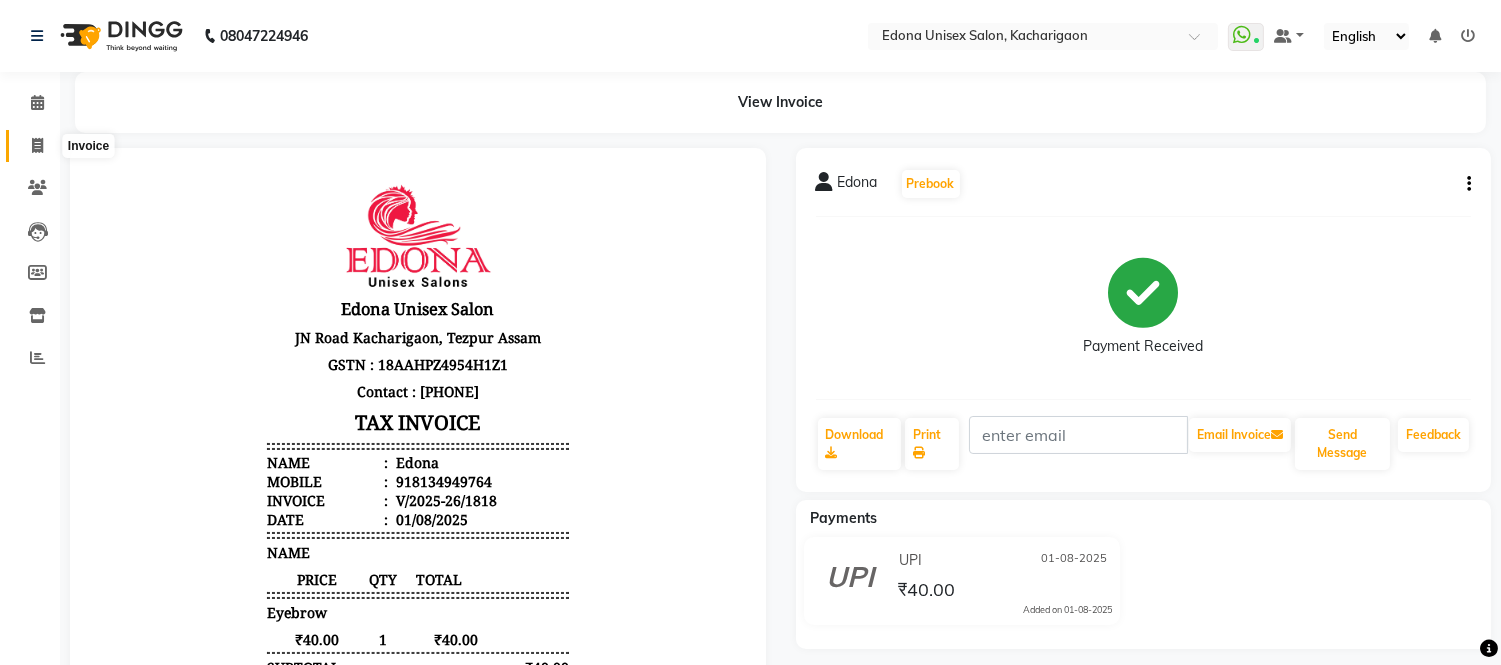 click 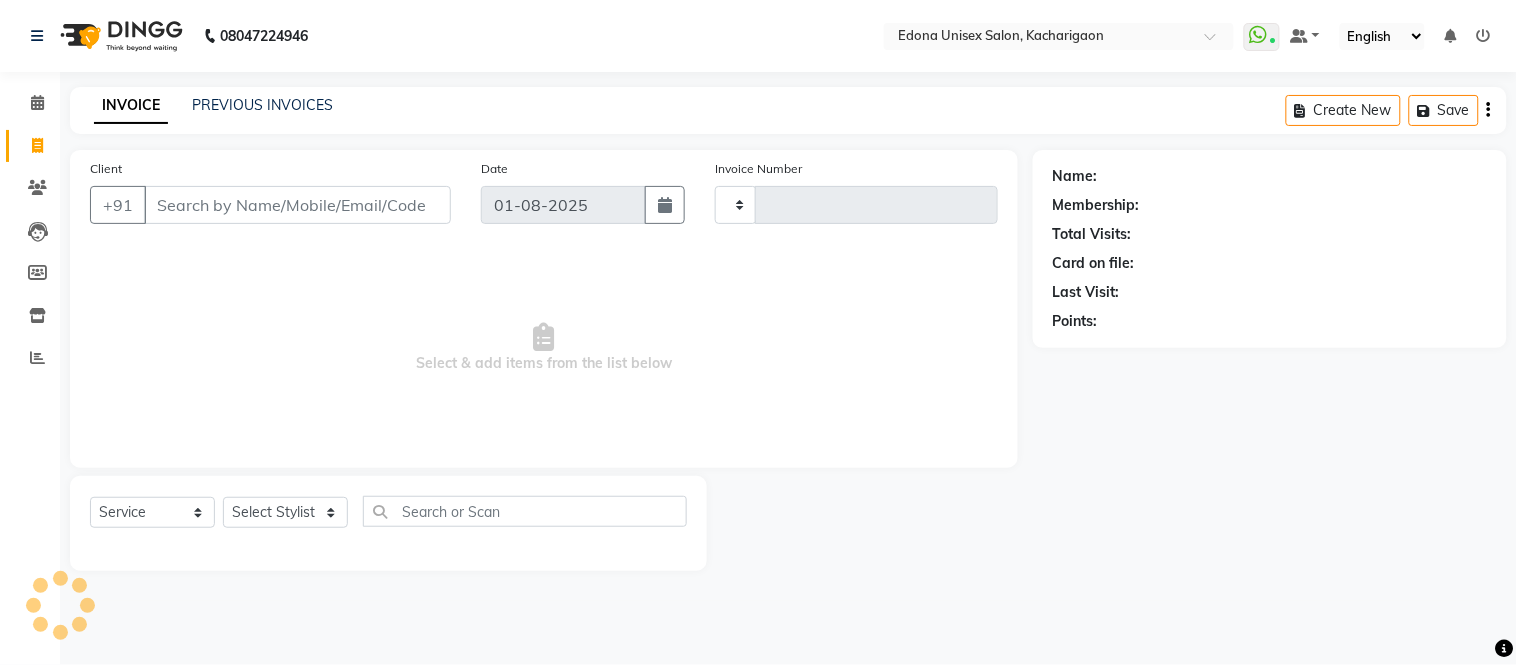 type on "1820" 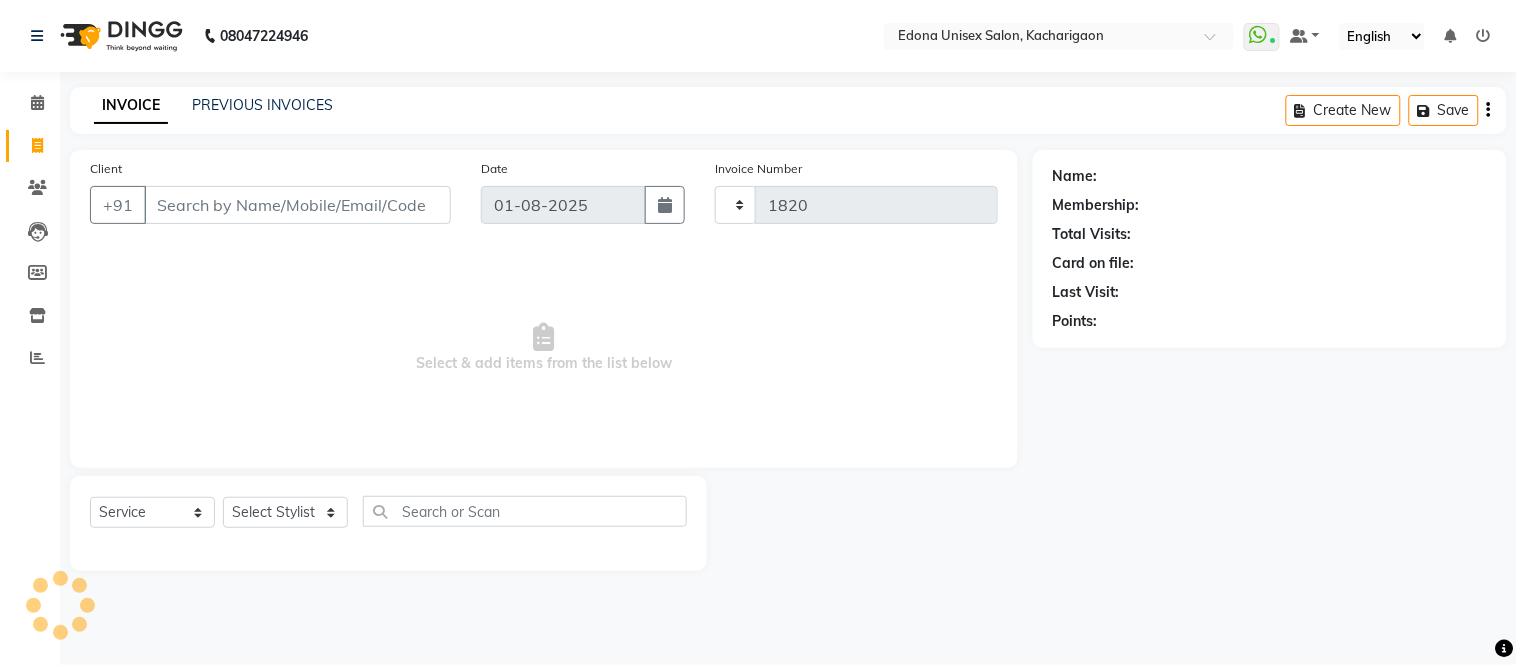 select on "5389" 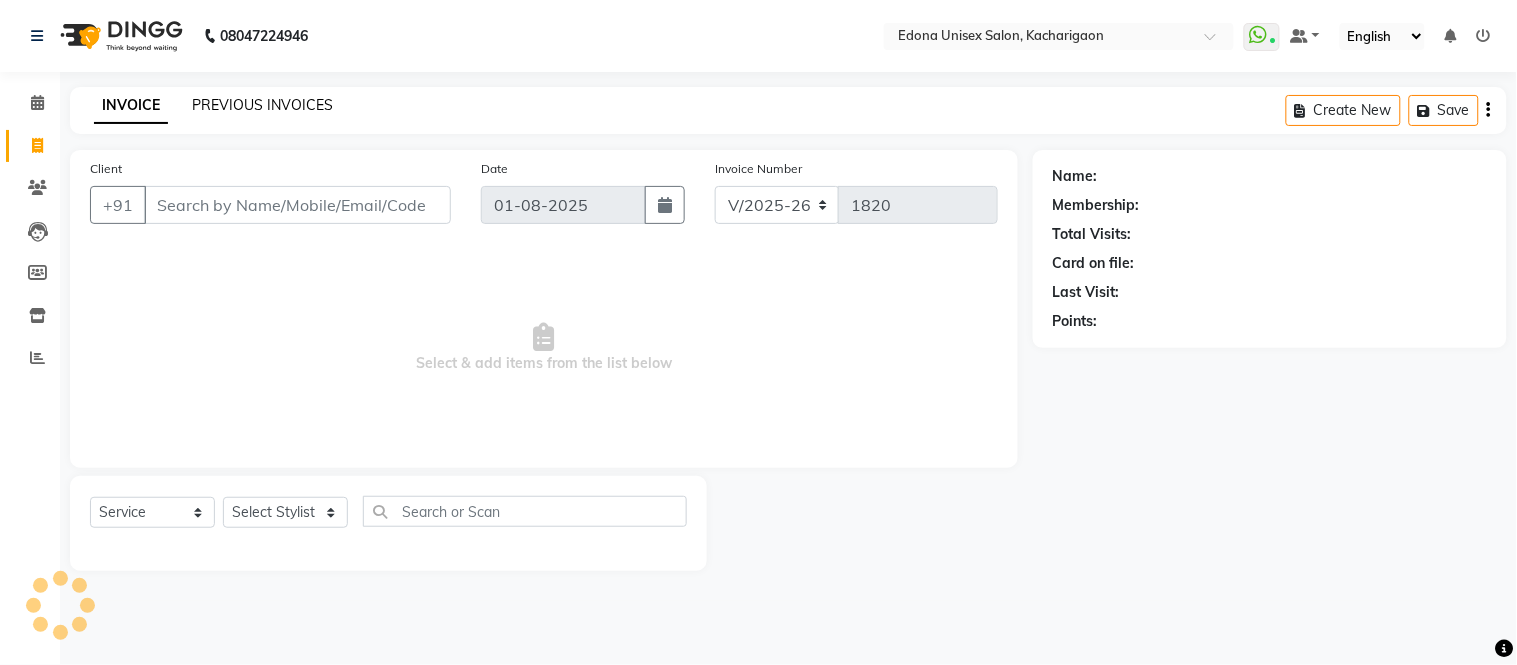 click on "PREVIOUS INVOICES" 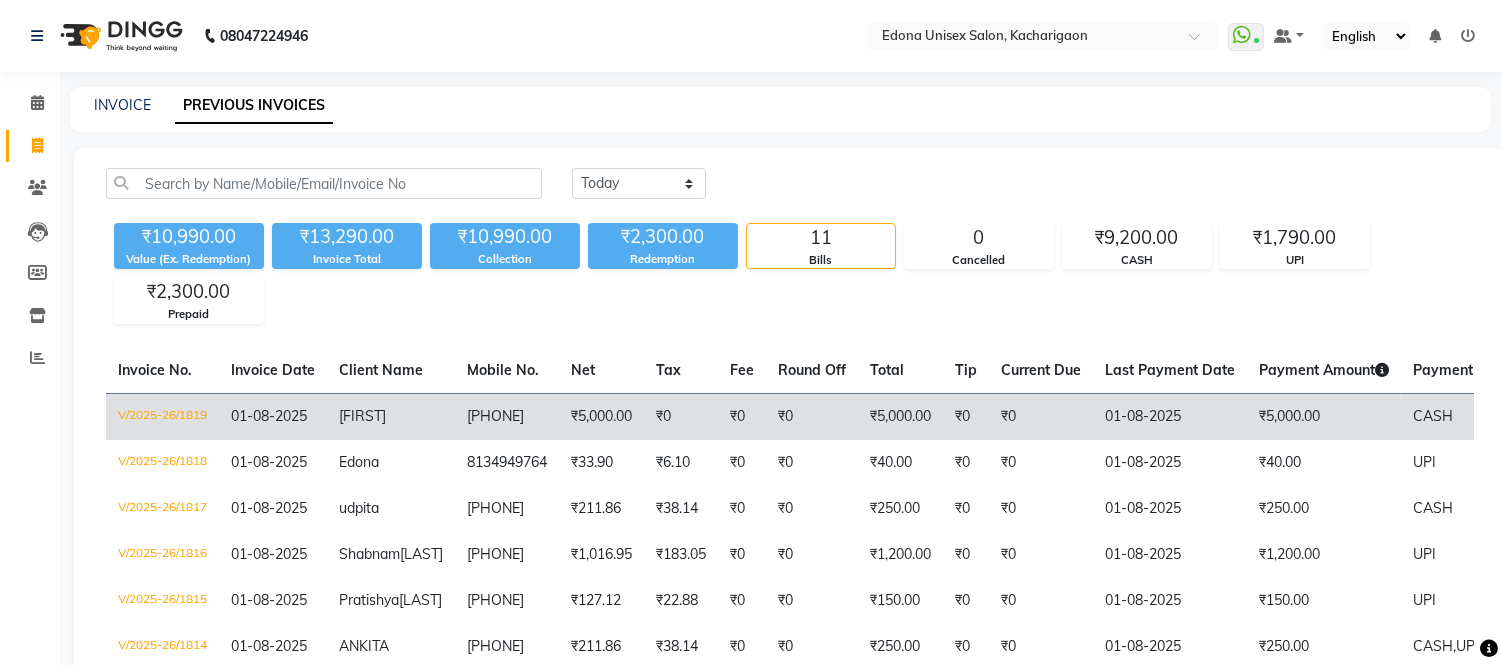 click on "₹5,000.00" 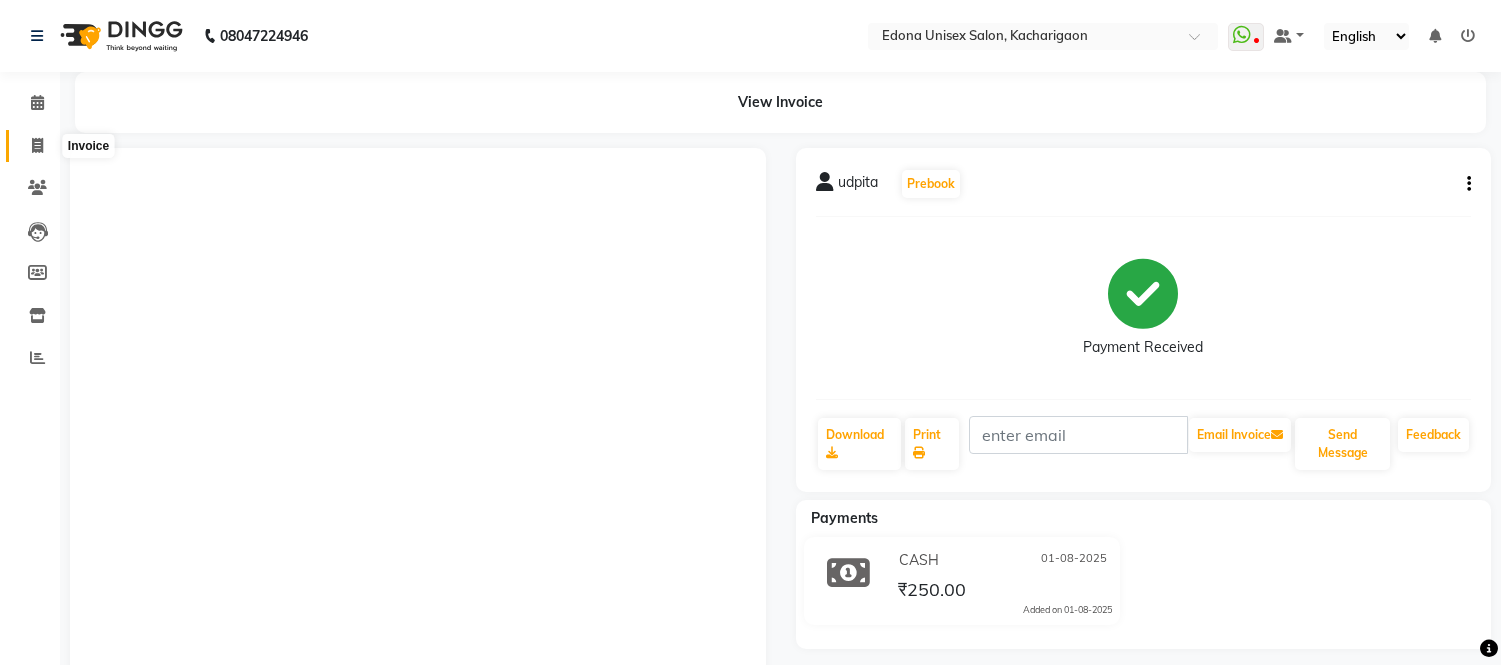 scroll, scrollTop: 0, scrollLeft: 0, axis: both 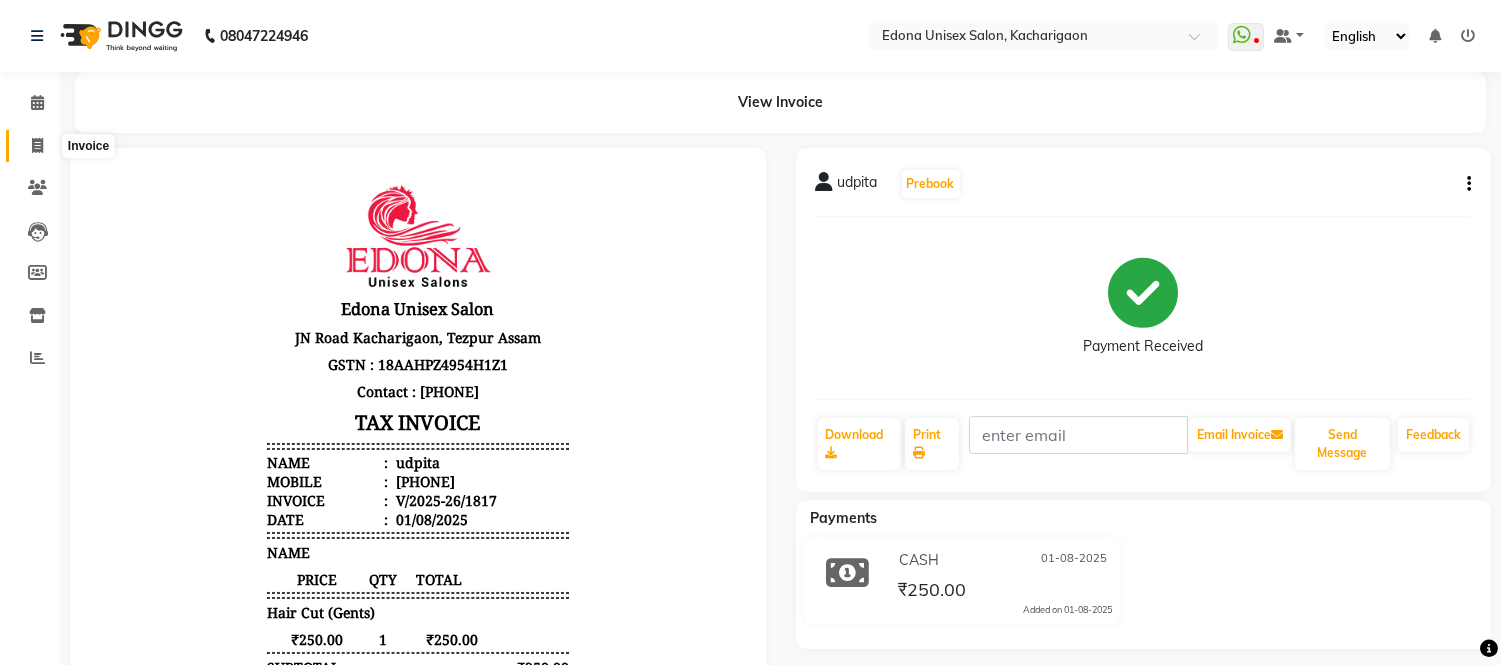 click 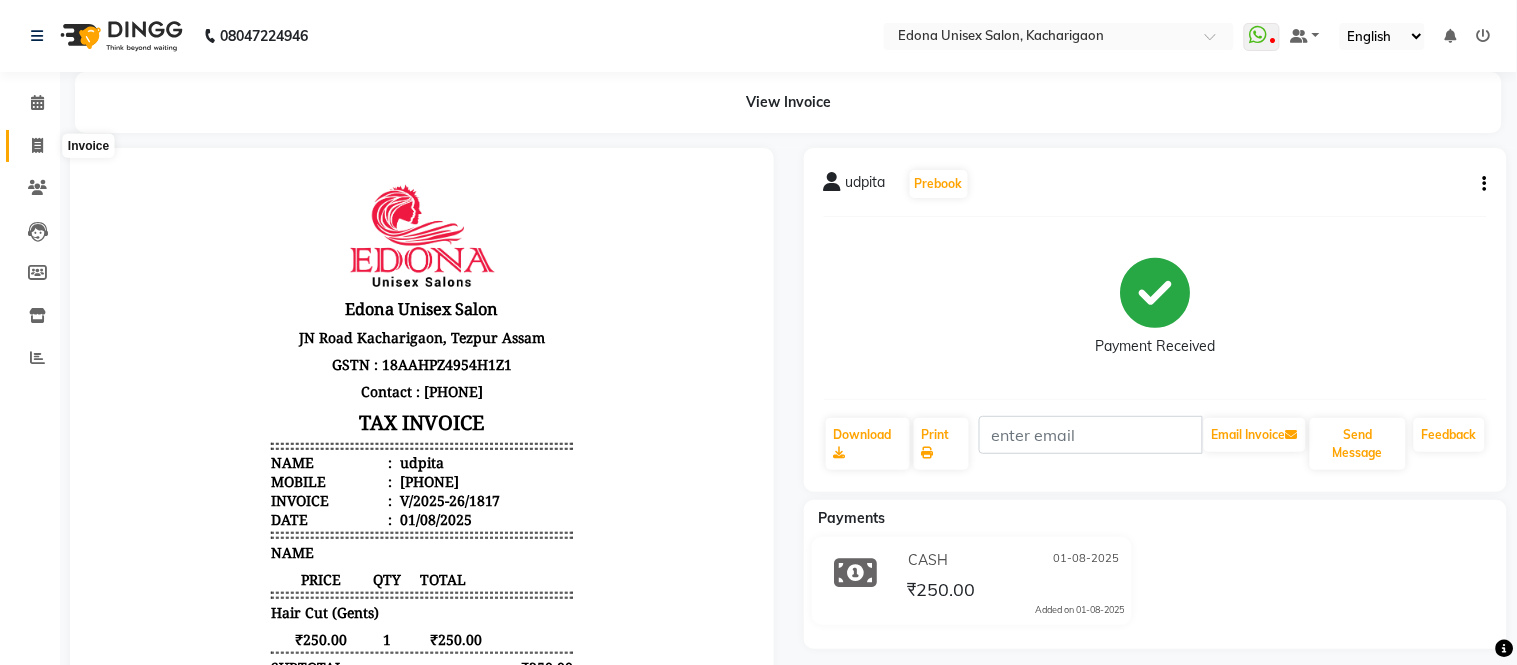 select on "5389" 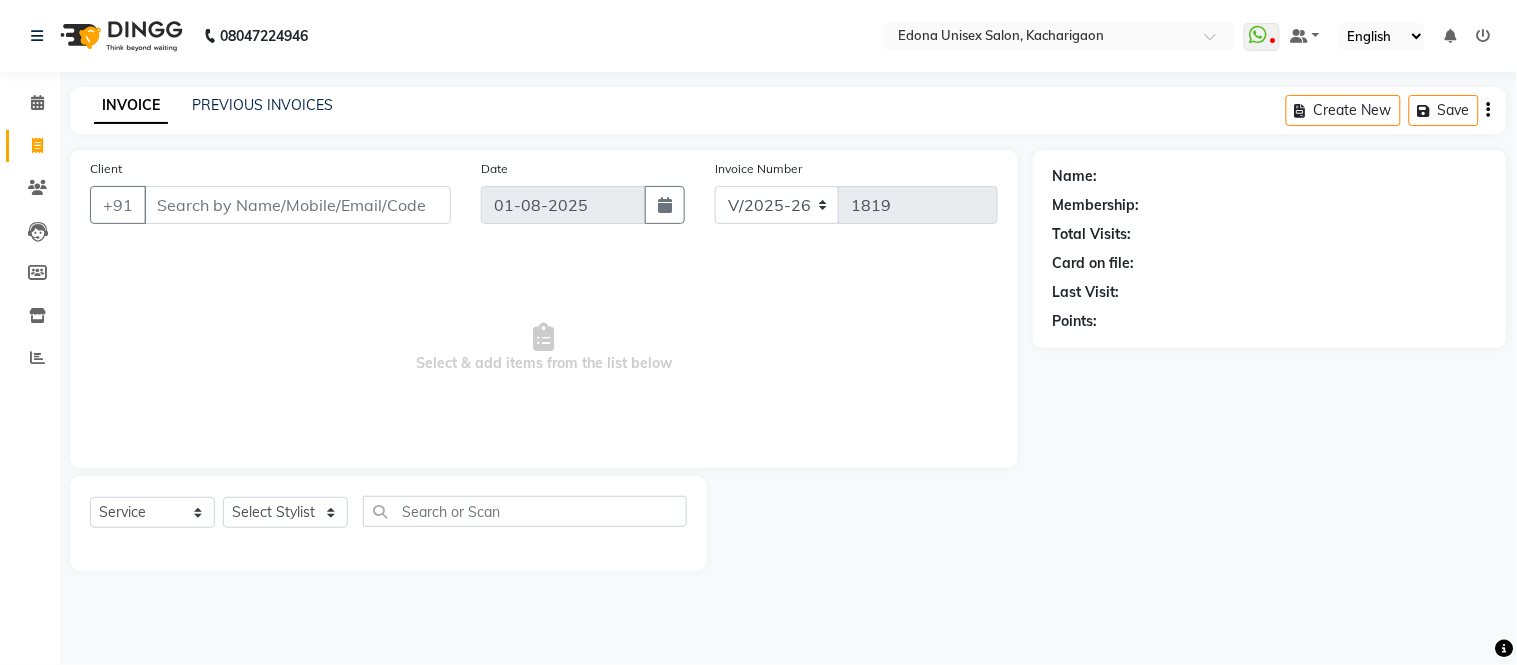 click on "Client" at bounding box center [297, 205] 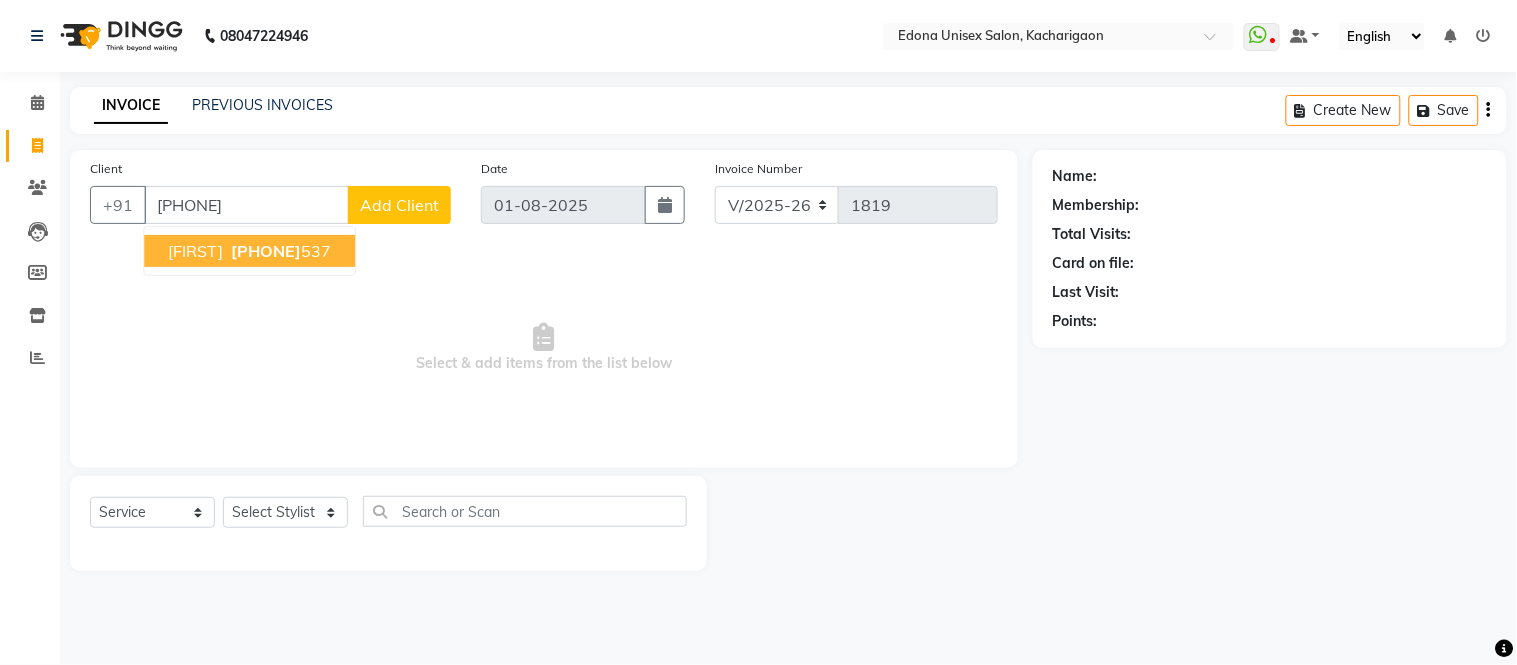 click on "[PHONE]" at bounding box center [279, 251] 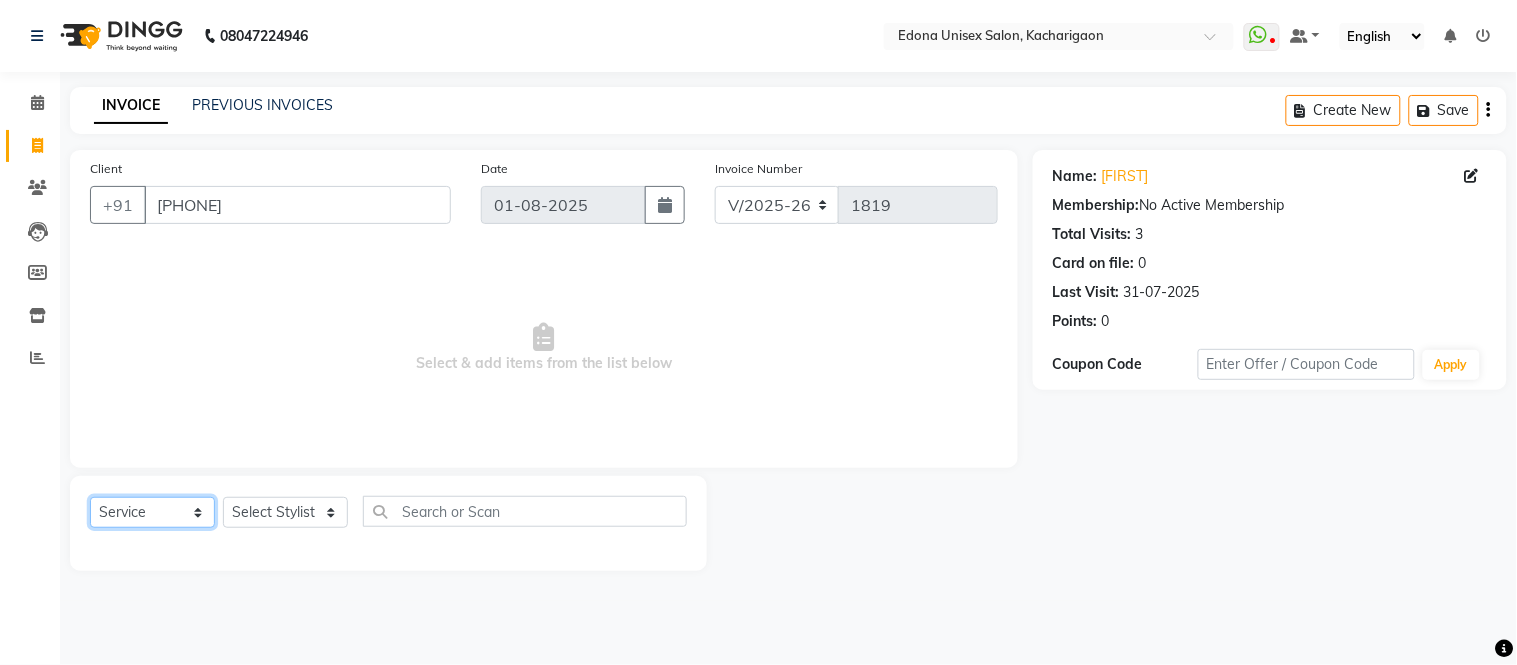 click on "Select  Service  Product  Membership  Package Voucher Prepaid Gift Card" 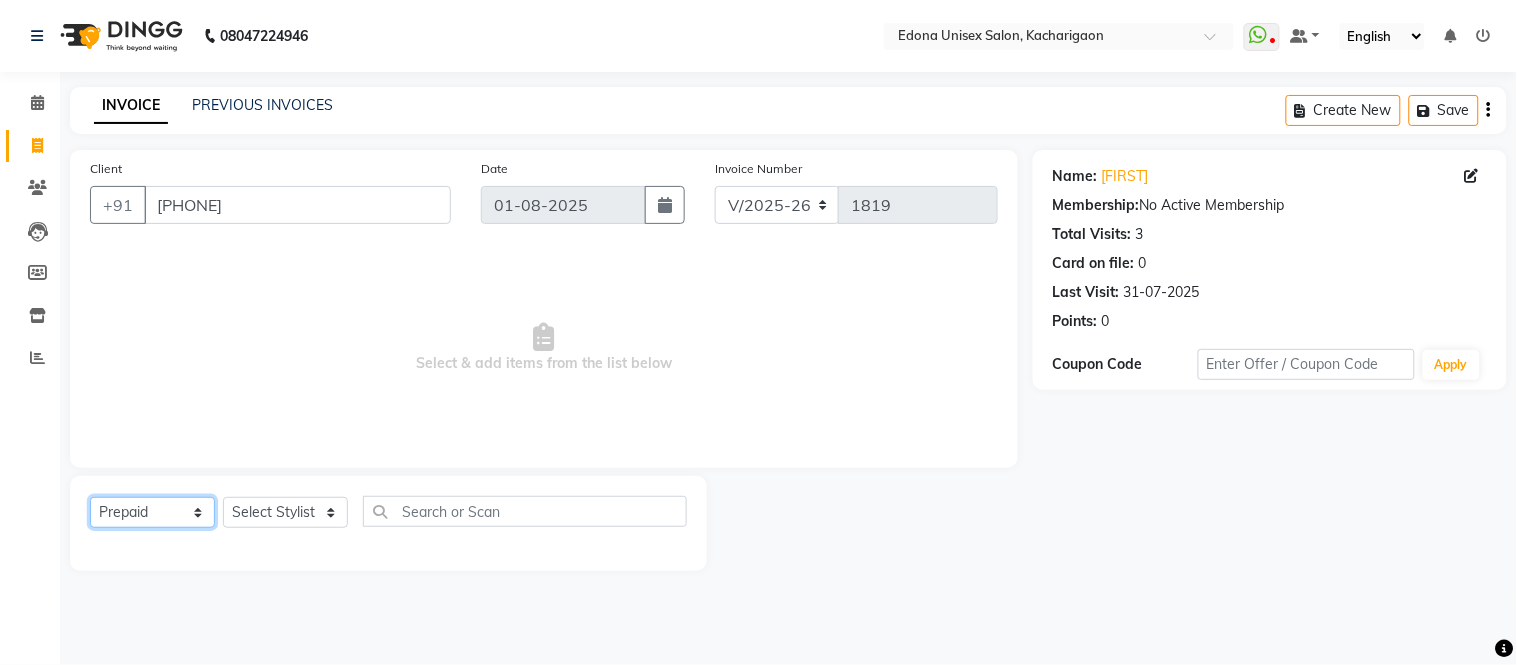 click on "Select  Service  Product  Membership  Package Voucher Prepaid Gift Card" 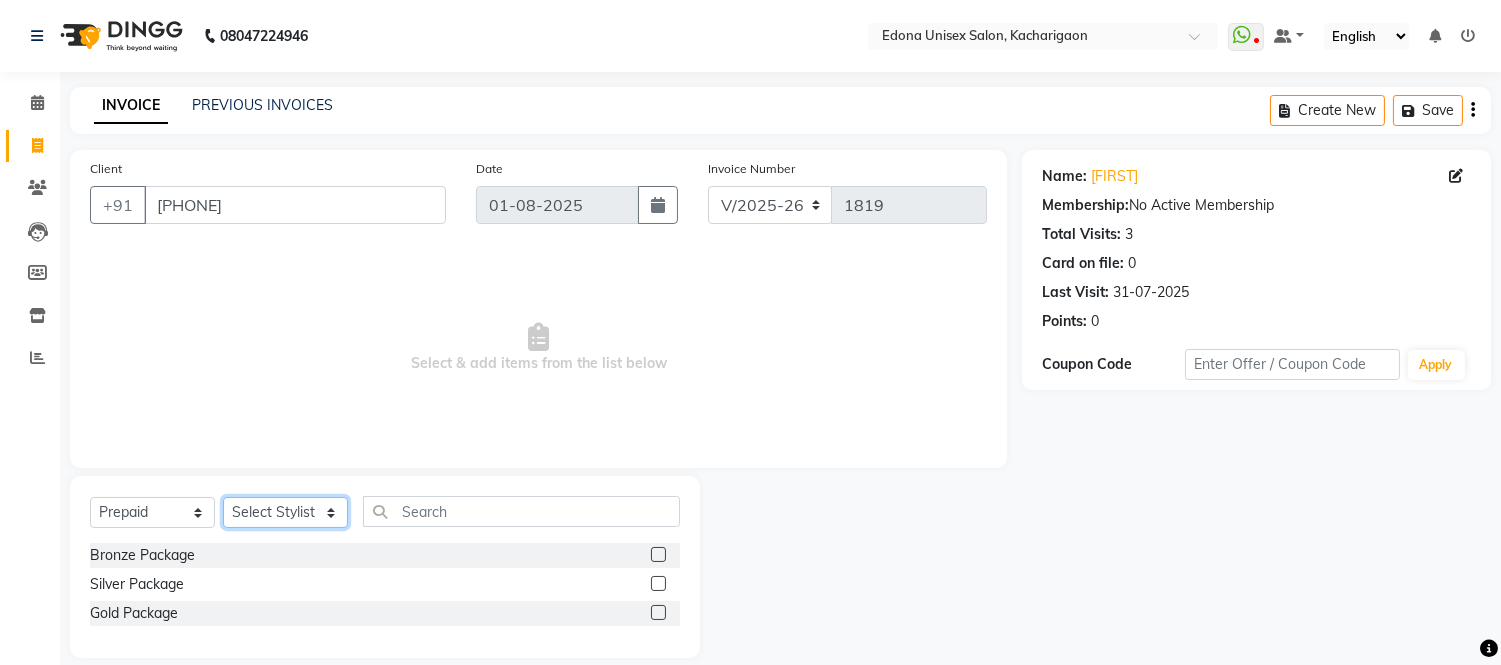 click on "Select Stylist Admin [FIRST] [LAST] [FIRST] [LAST] [FIRST] [LAST] [FIRST] [LAST] [FIRST] [LAST] [FIRST] [LAST] [FIRST] [LAST] [FIRST] [LAST] [FIRST] [LAST] [FIRST] [LAST] [FIRST] [LAST] [FIRST] [LAST] [FIRST] [LAST] [FIRST] [LAST] [FIRST] [LAST] [FIRST] [LAST] [FIRST] [LAST] [FIRST] [LAST]" 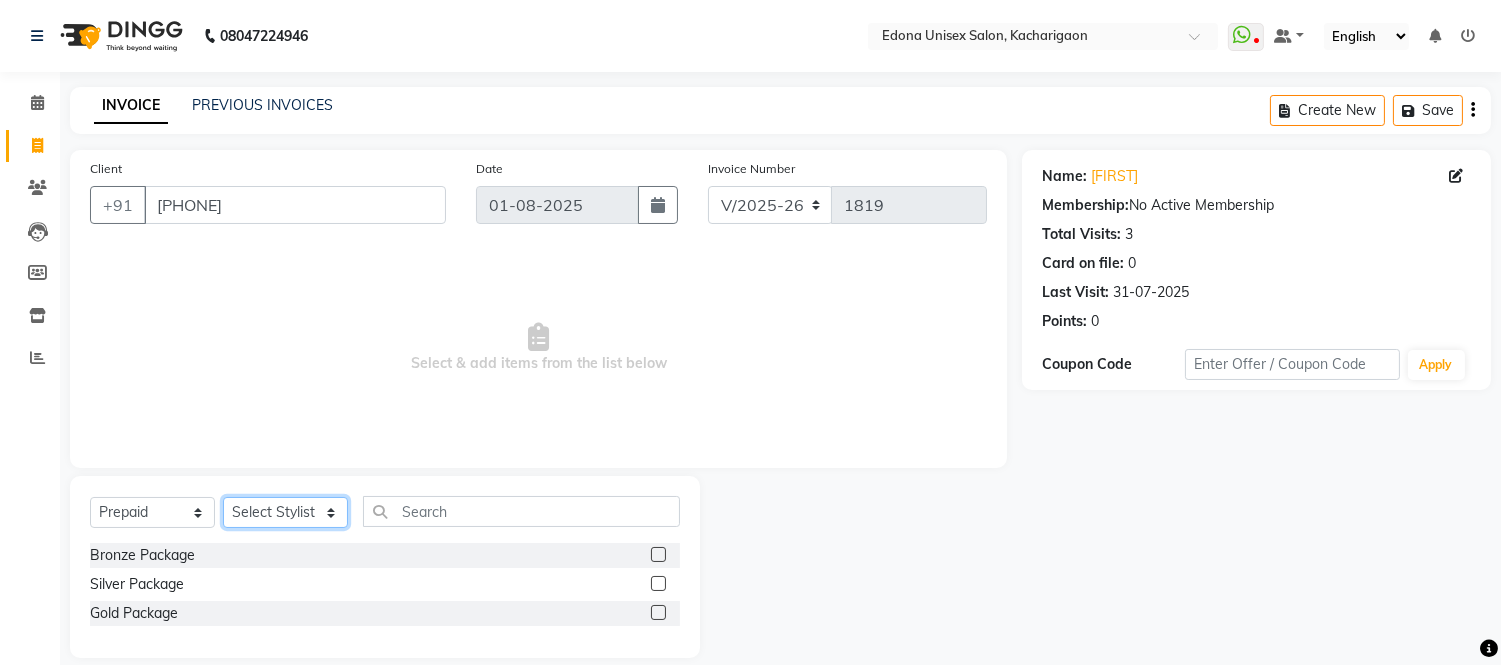 select on "77350" 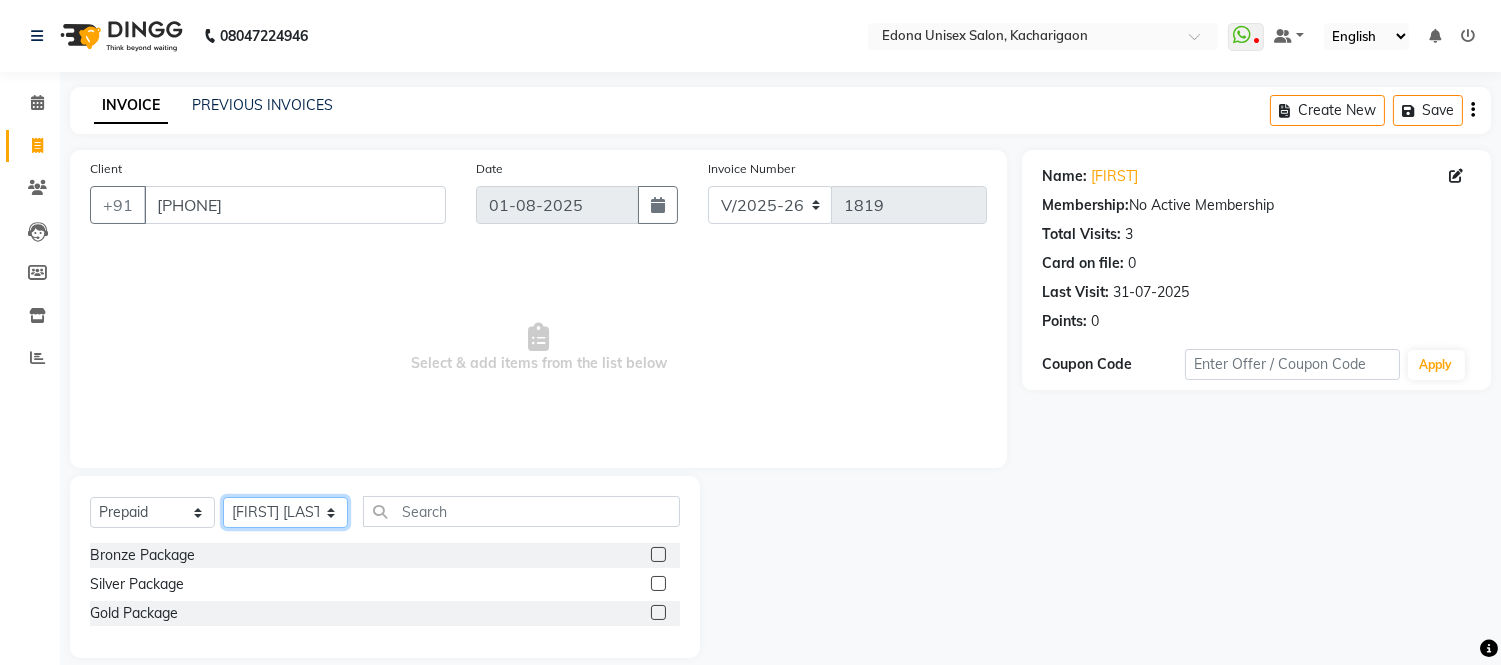 click on "Select Stylist Admin [FIRST] [LAST] [FIRST] [LAST] [FIRST] [LAST] [FIRST] [LAST] [FIRST] [LAST] [FIRST] [LAST] [FIRST] [LAST] [FIRST] [LAST] [FIRST] [LAST] [FIRST] [LAST] [FIRST] [LAST] [FIRST] [LAST] [FIRST] [LAST] [FIRST] [LAST] [FIRST] [LAST] [FIRST] [LAST] [FIRST] [LAST] [FIRST] [LAST]" 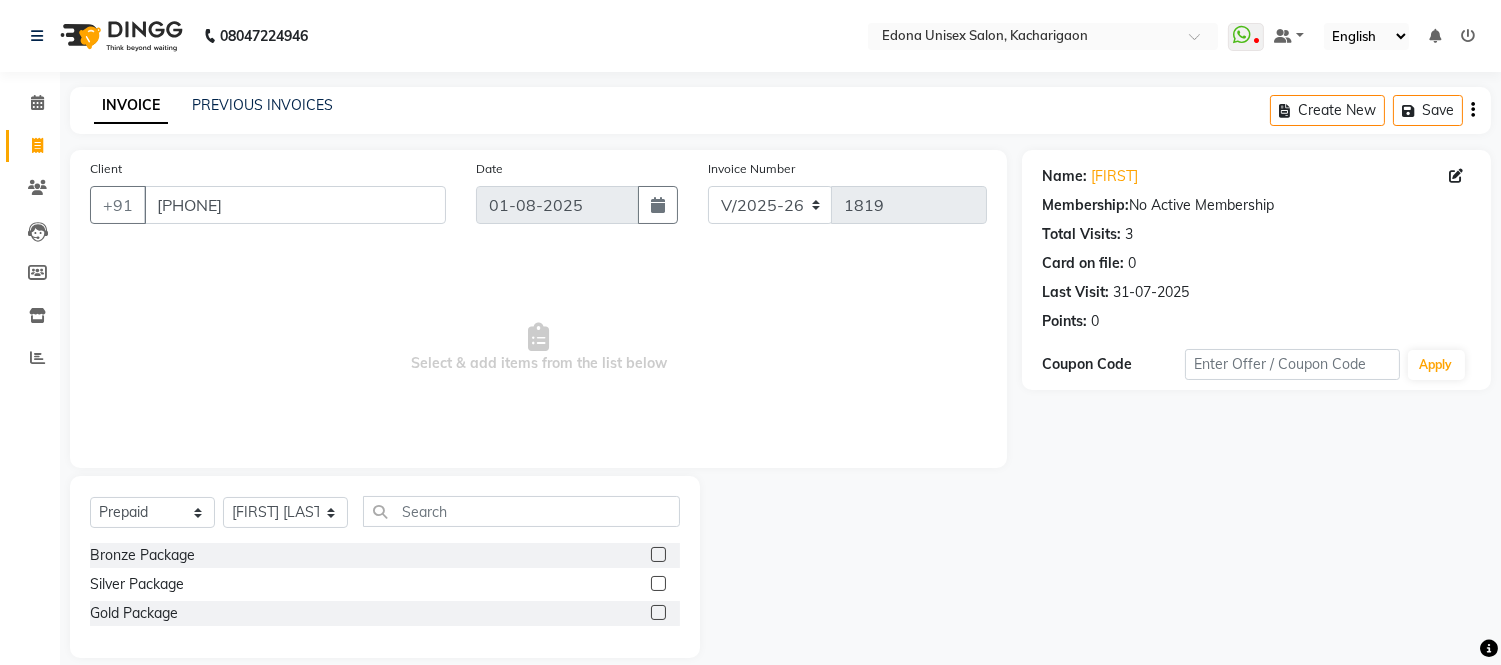 click 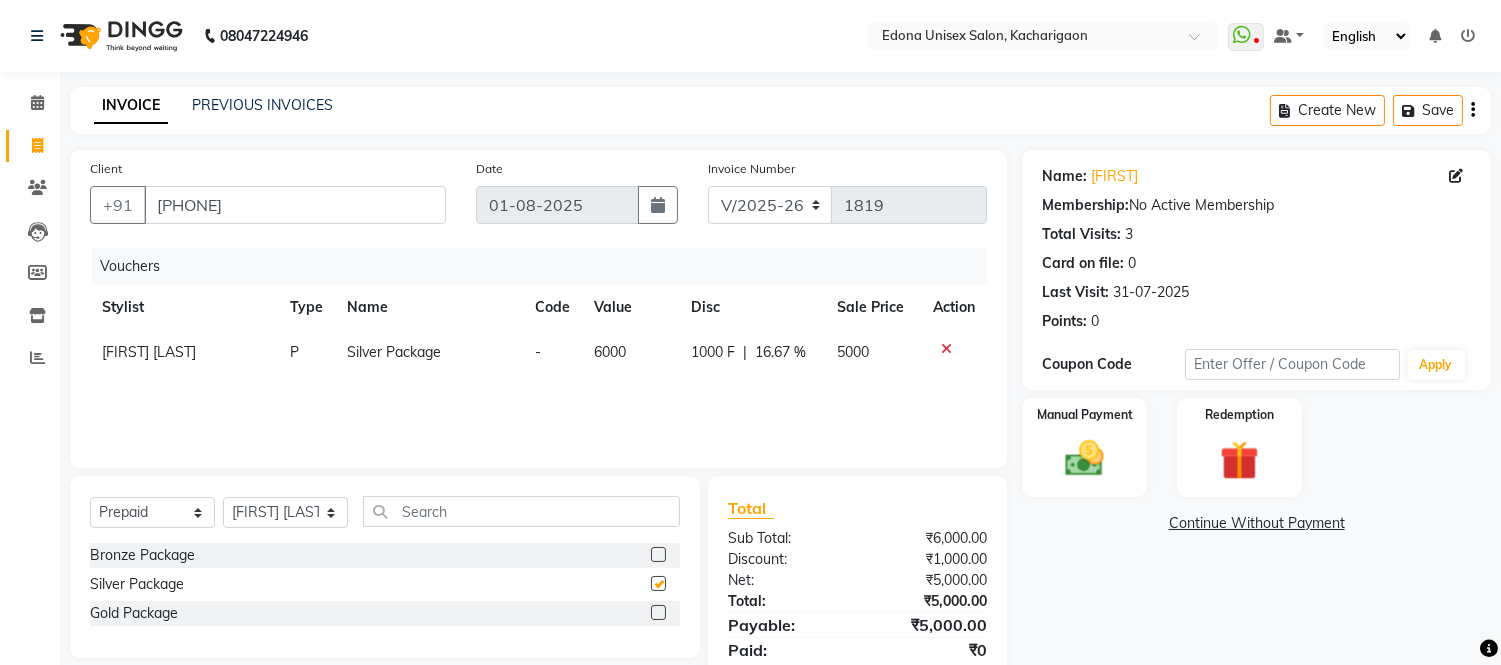 checkbox on "false" 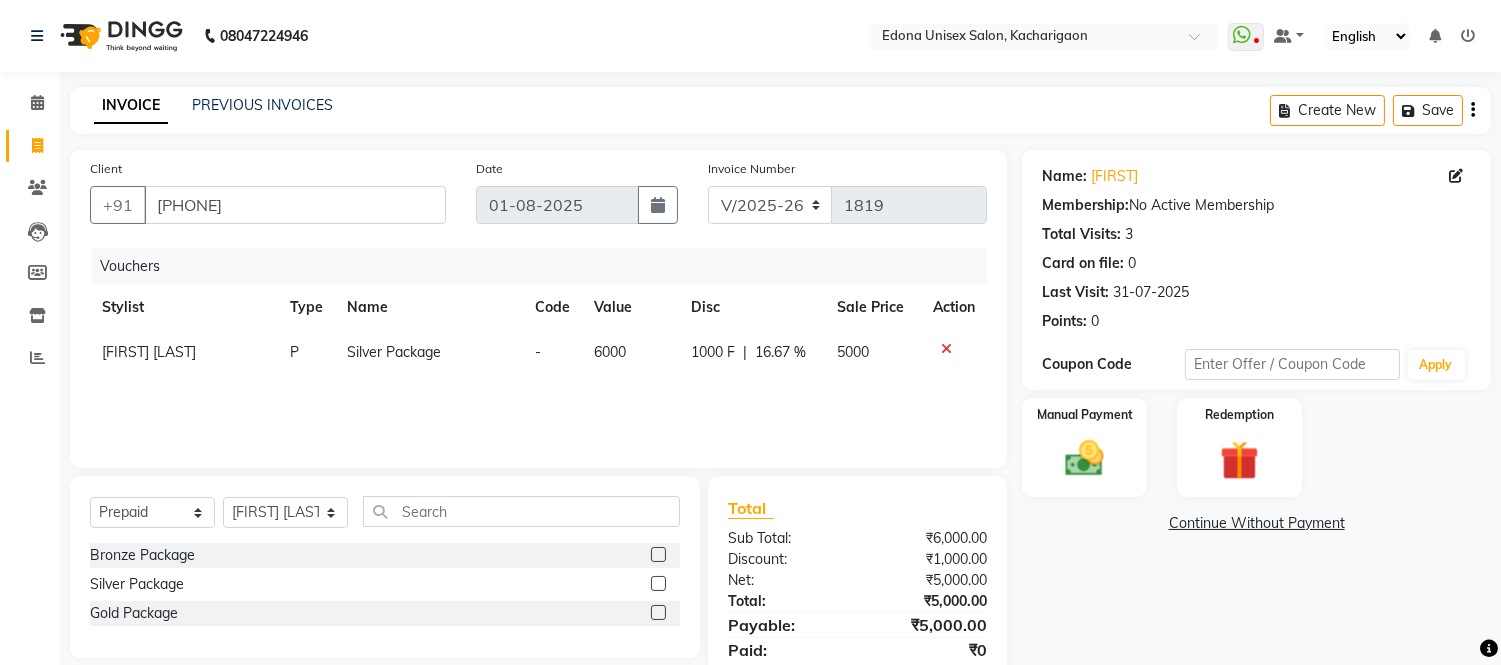 scroll, scrollTop: 72, scrollLeft: 0, axis: vertical 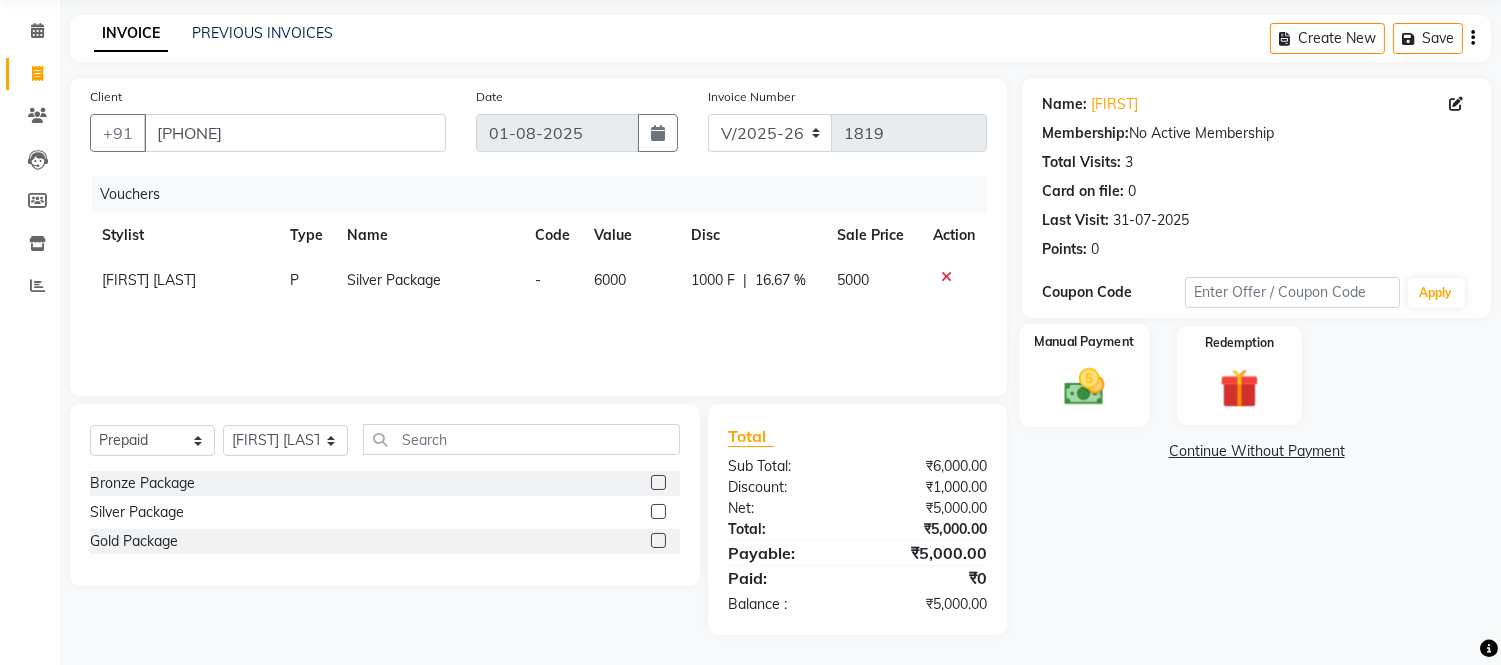 click 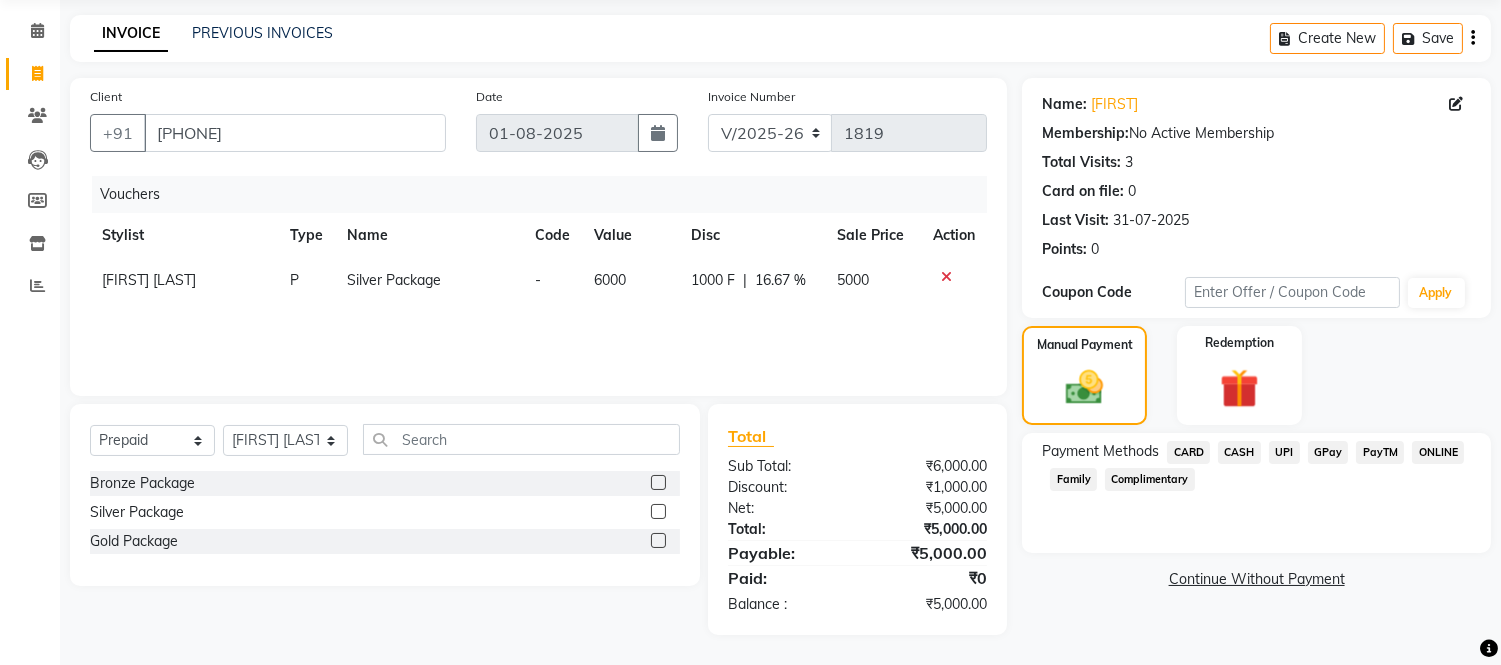 click on "CASH" 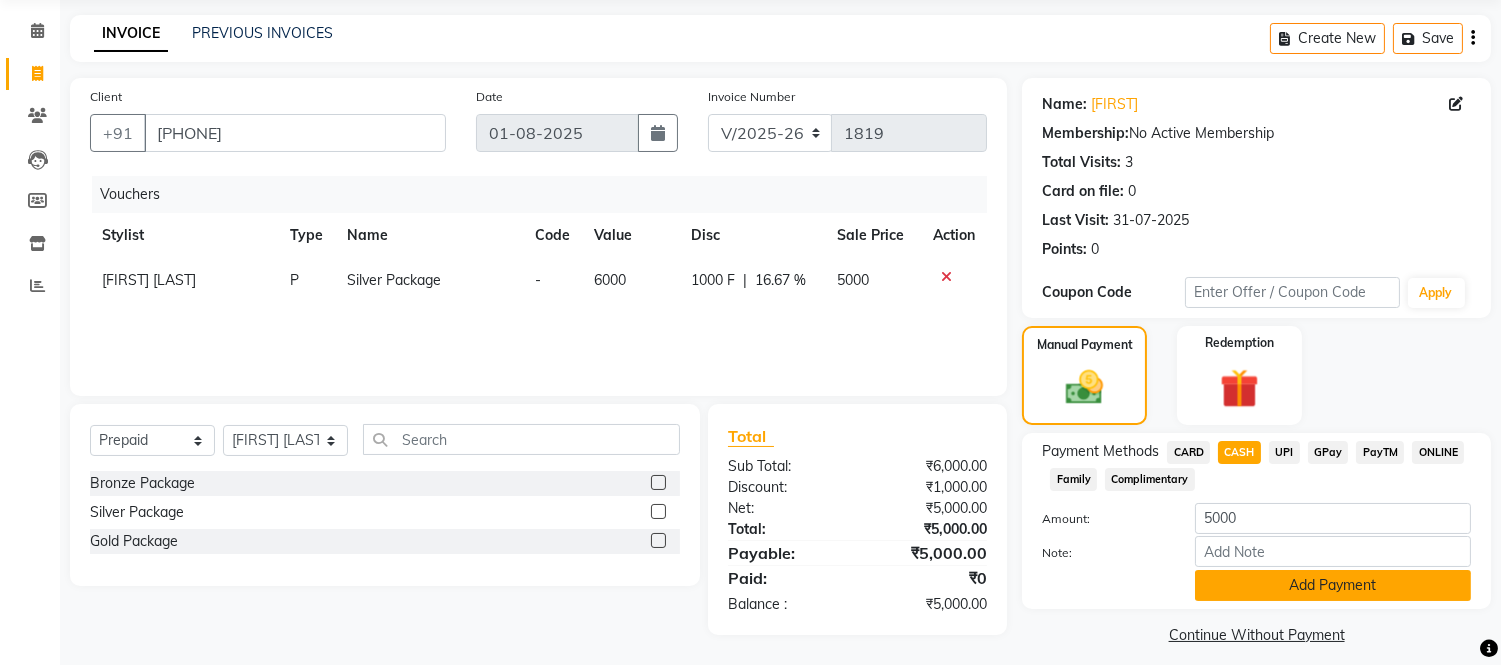 click on "Add Payment" 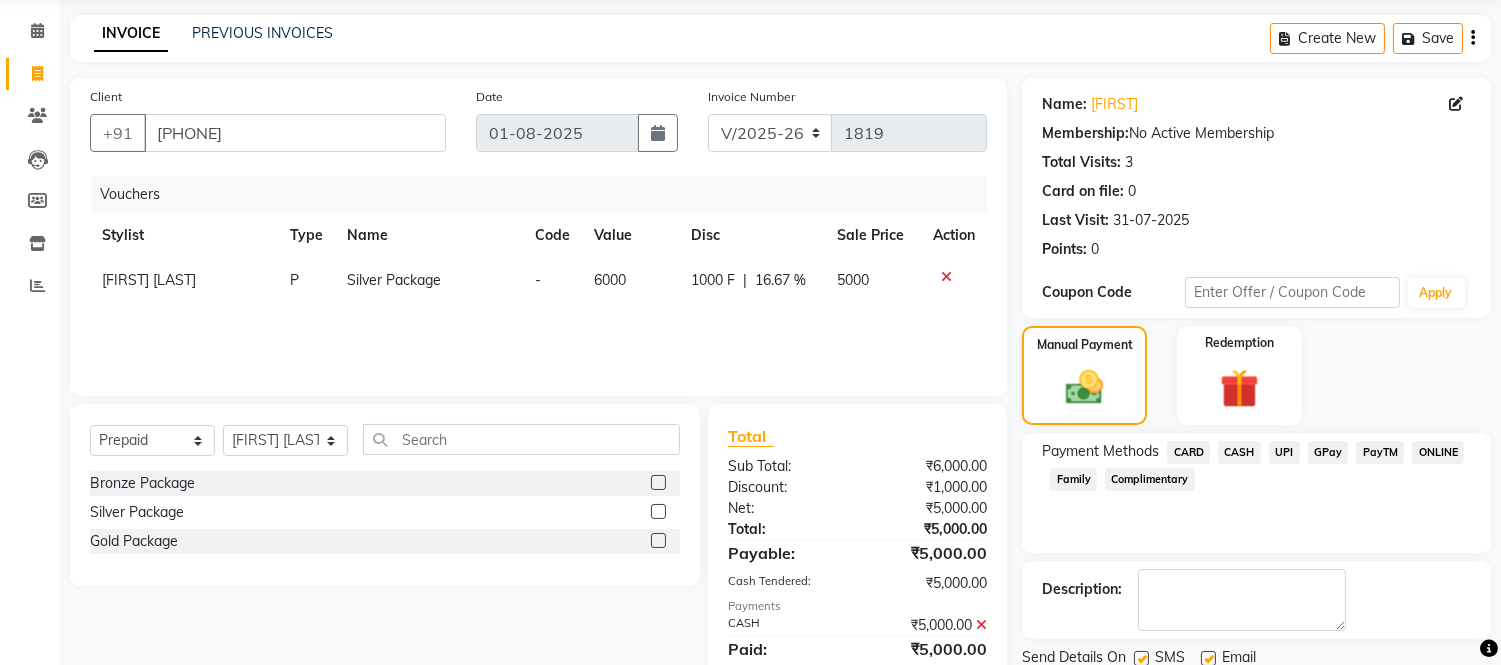 scroll, scrollTop: 143, scrollLeft: 0, axis: vertical 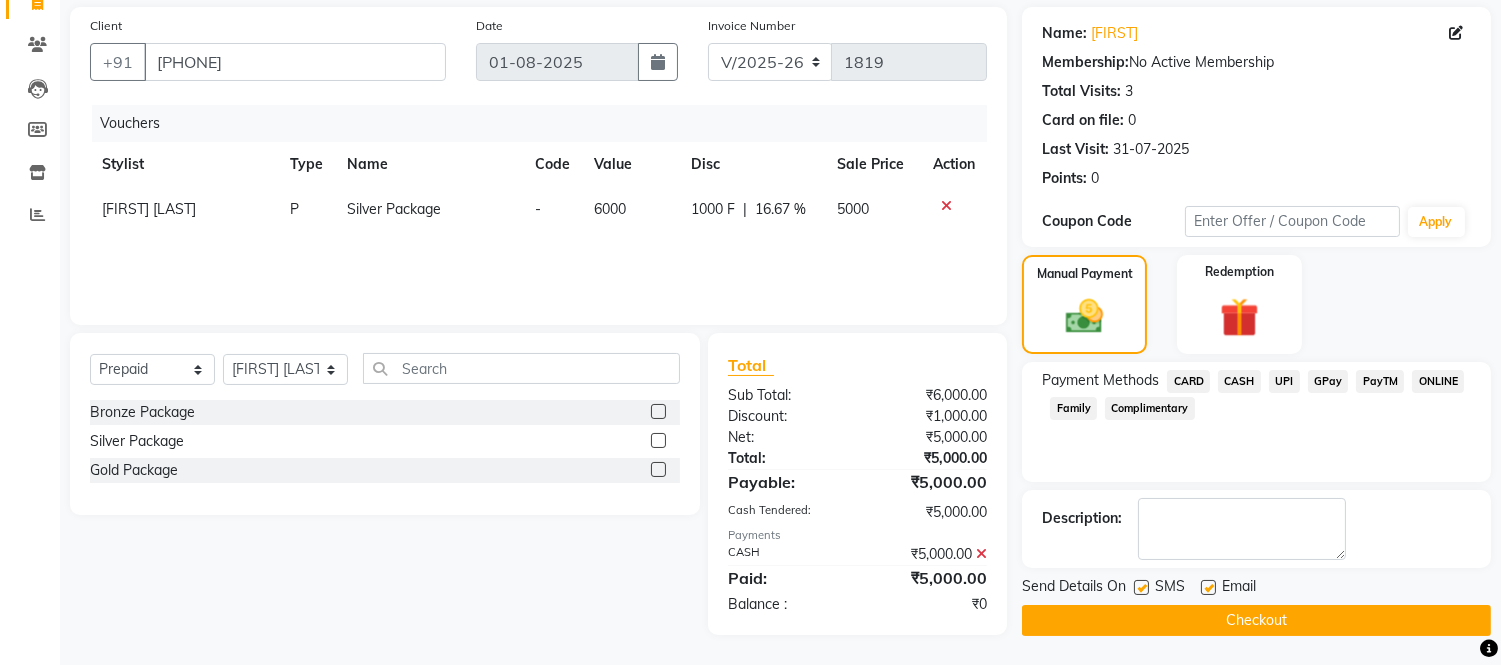 click on "Checkout" 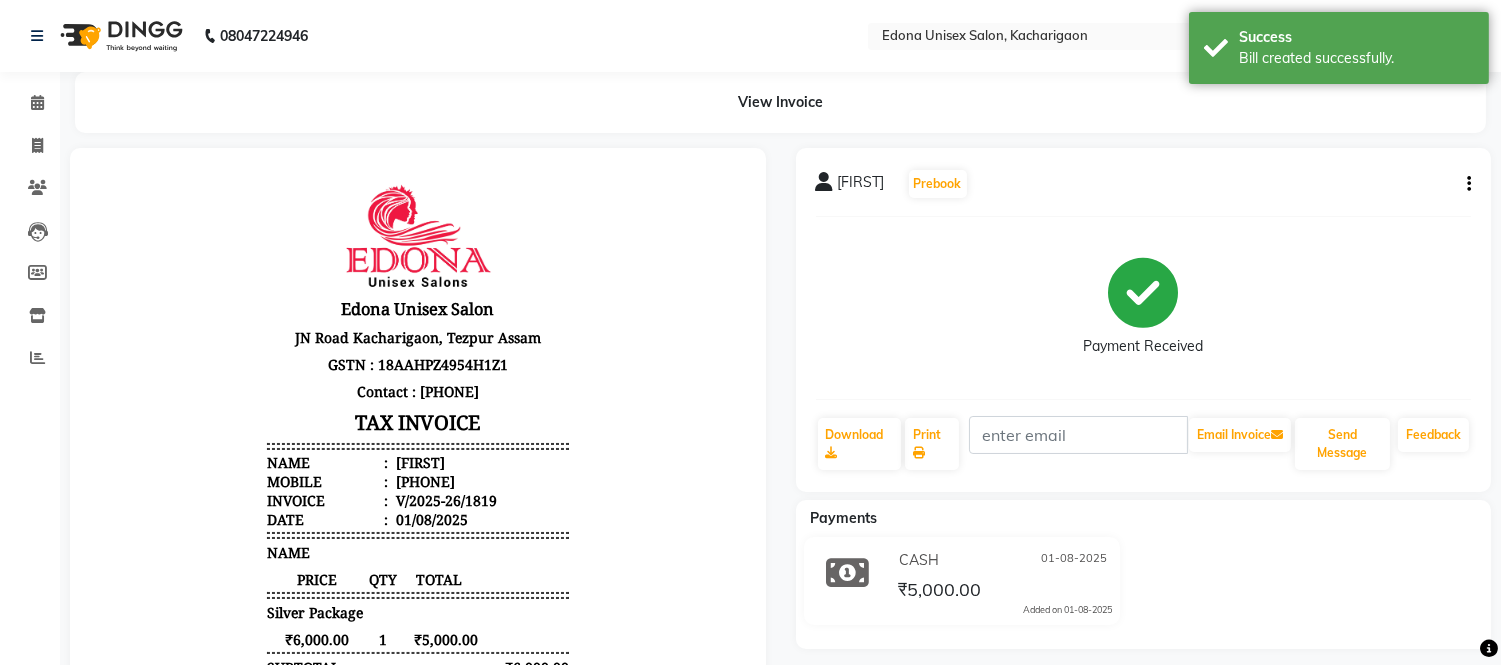scroll, scrollTop: 0, scrollLeft: 0, axis: both 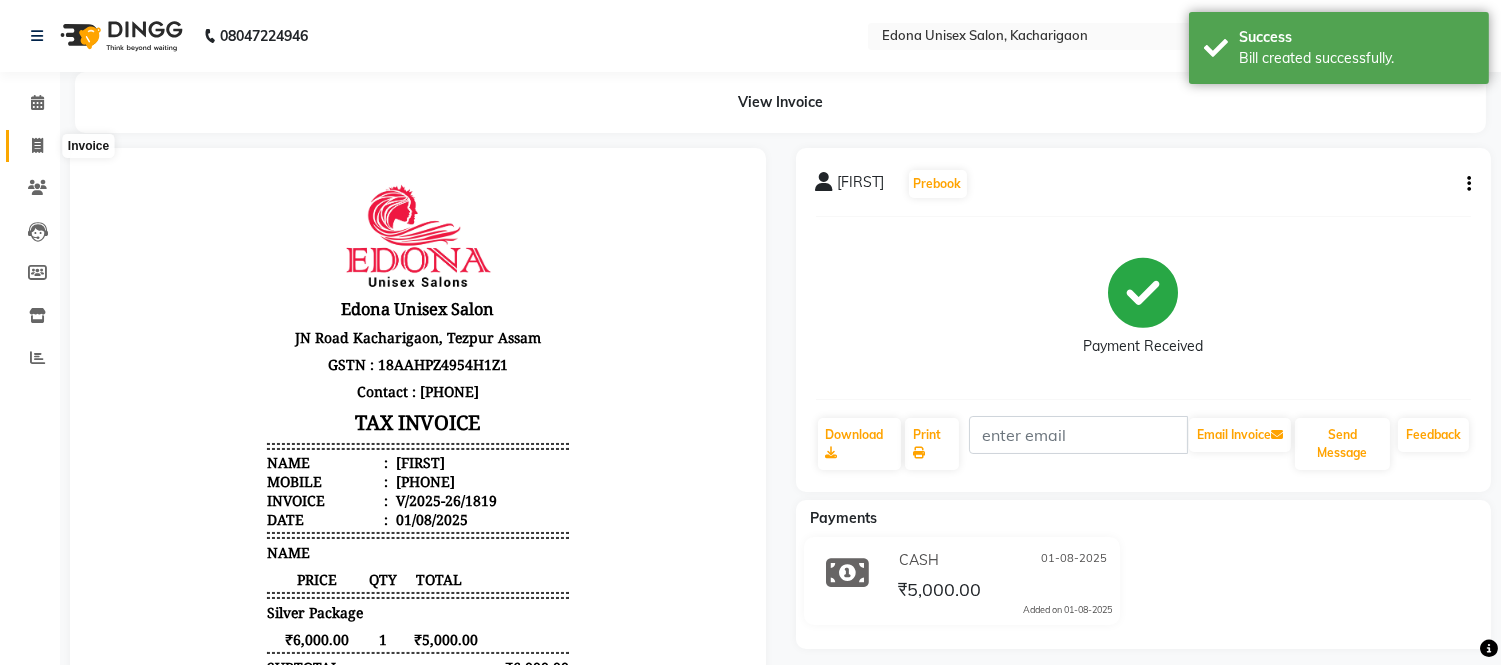 click 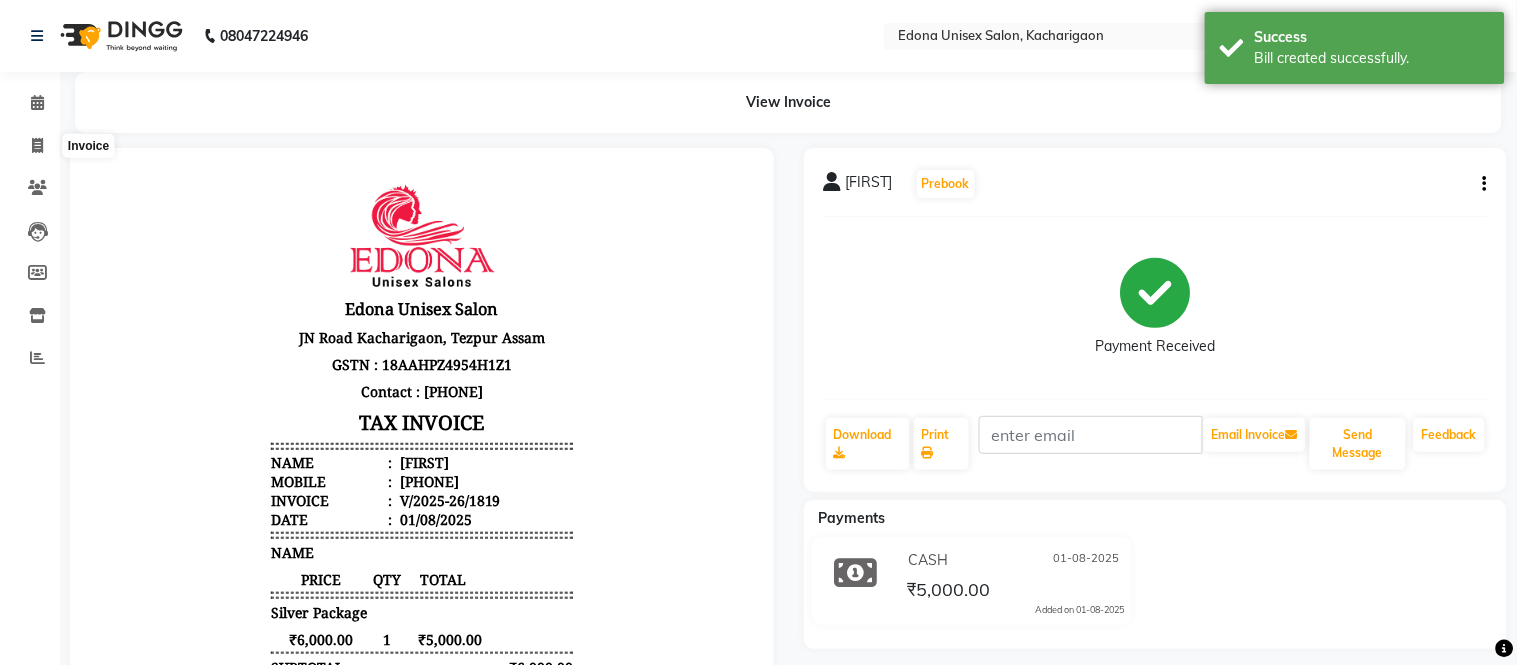 select on "service" 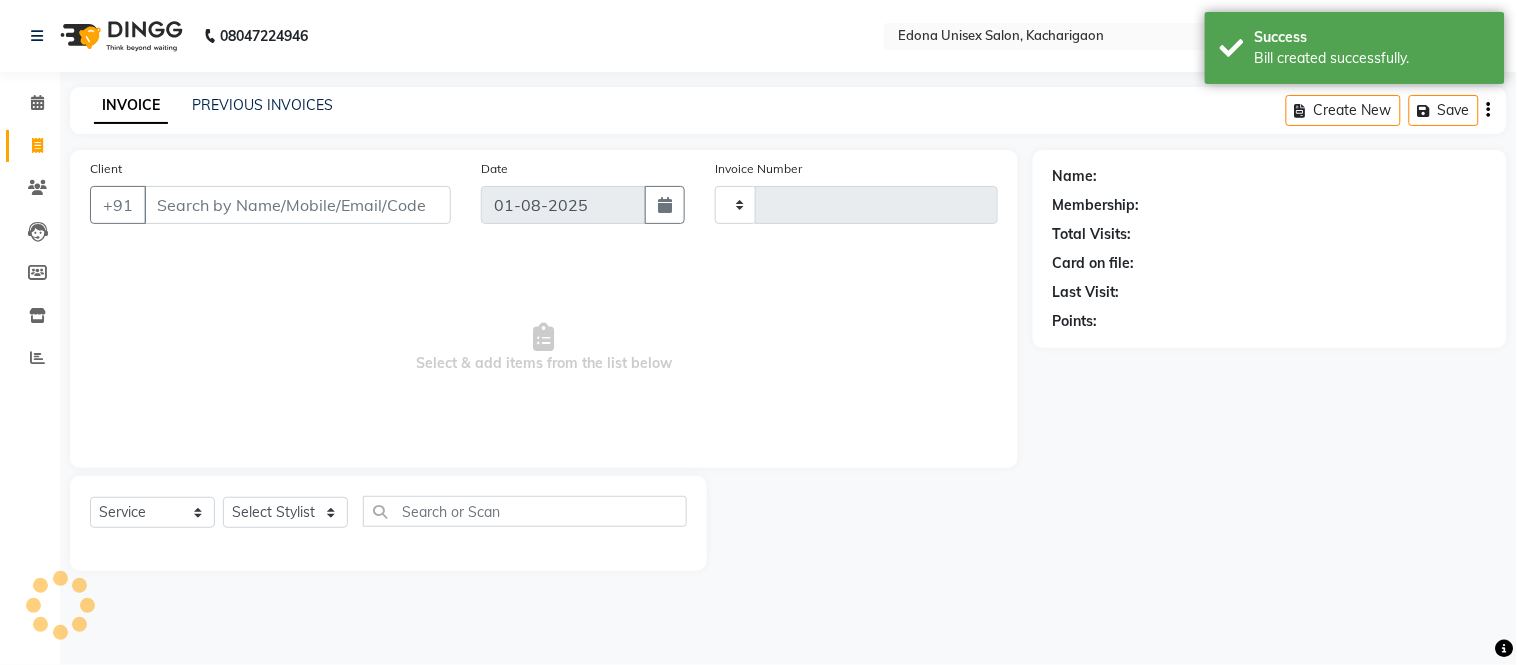 type on "1820" 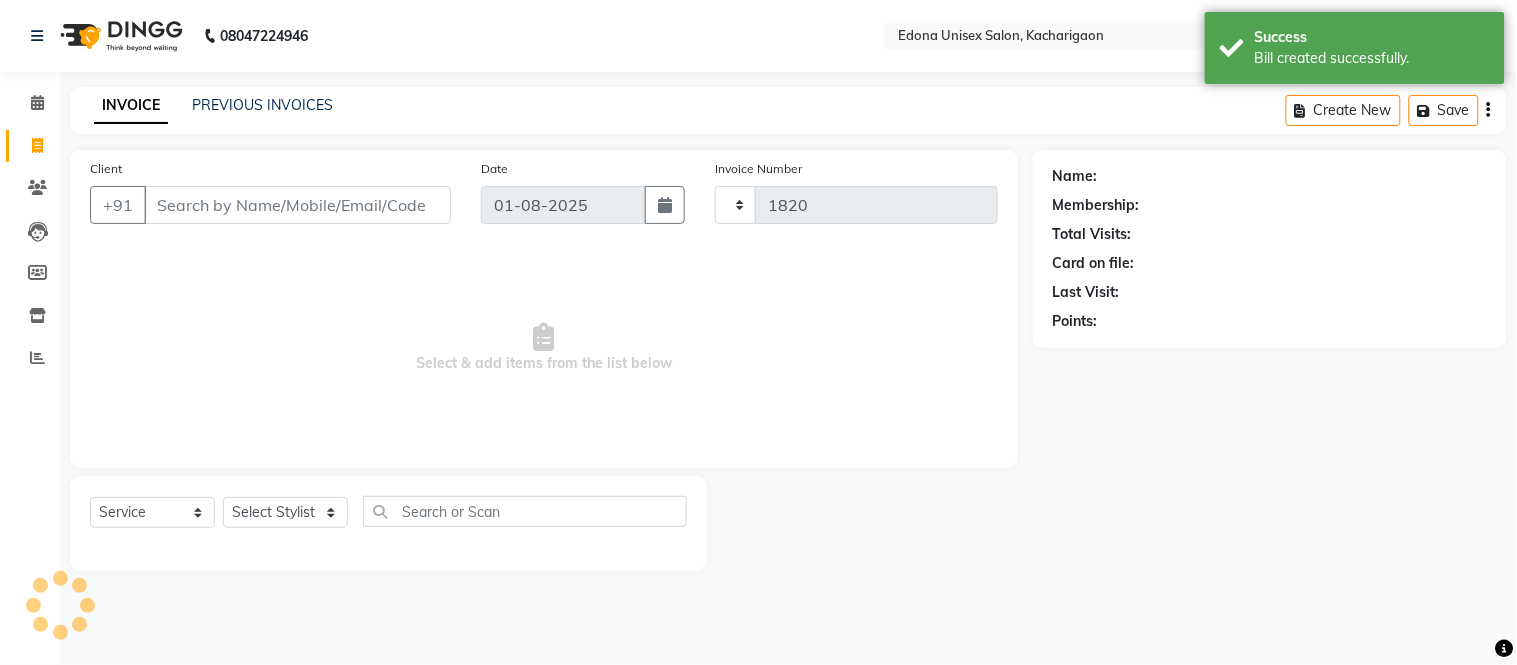 select on "5389" 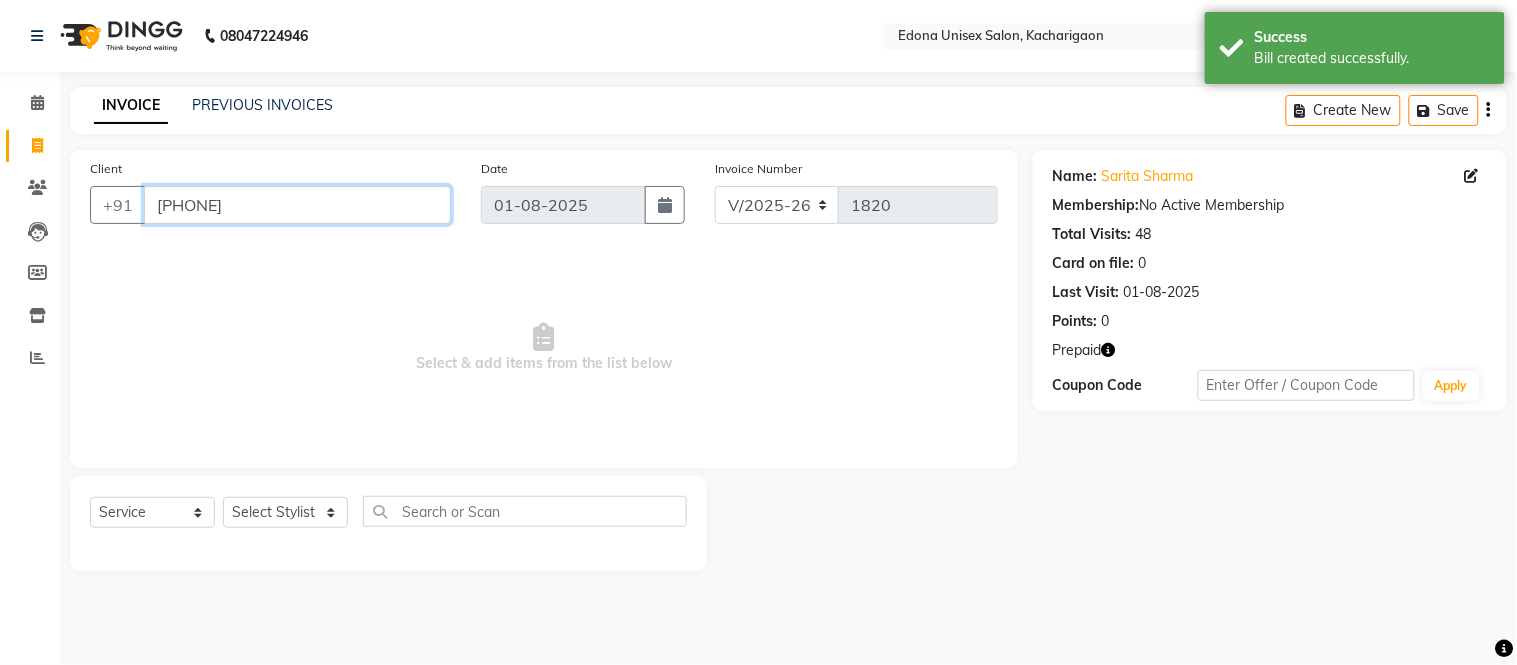 click on "[PHONE]" at bounding box center [297, 205] 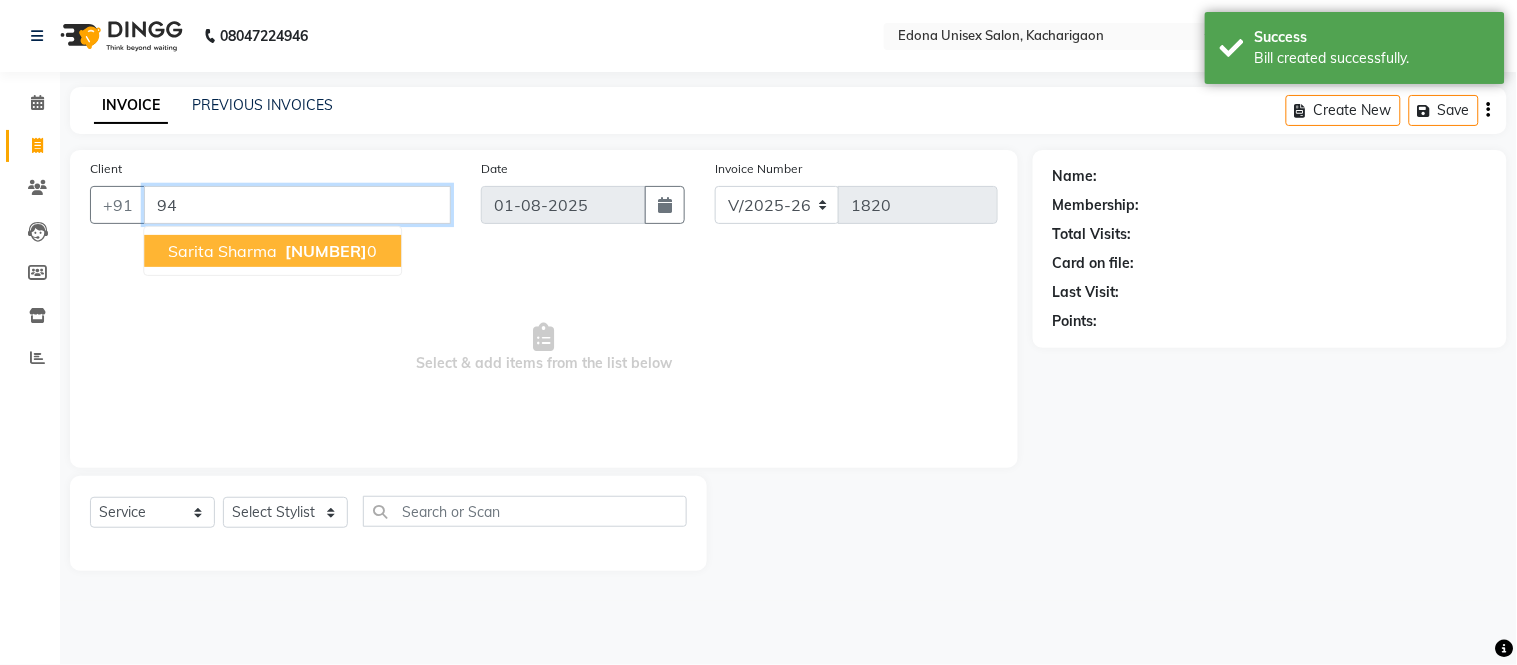type on "9" 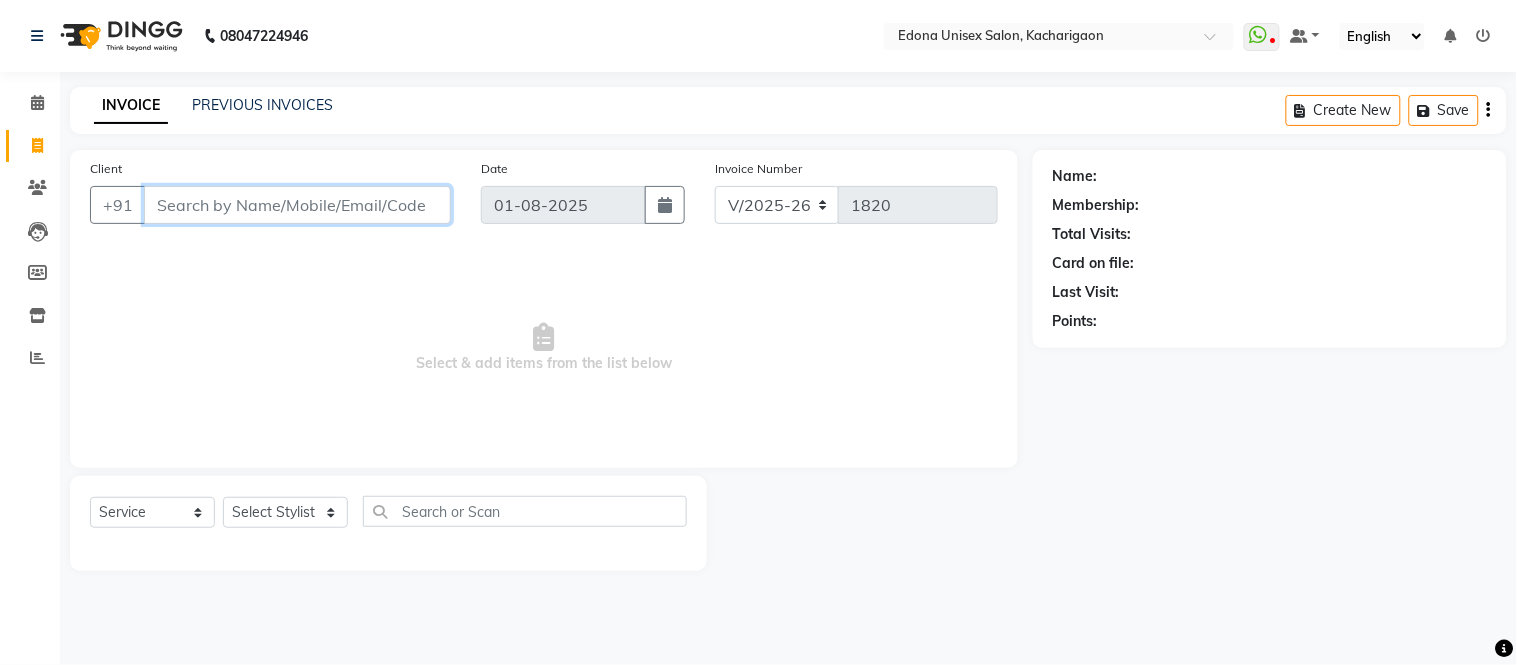paste on "8134949764" 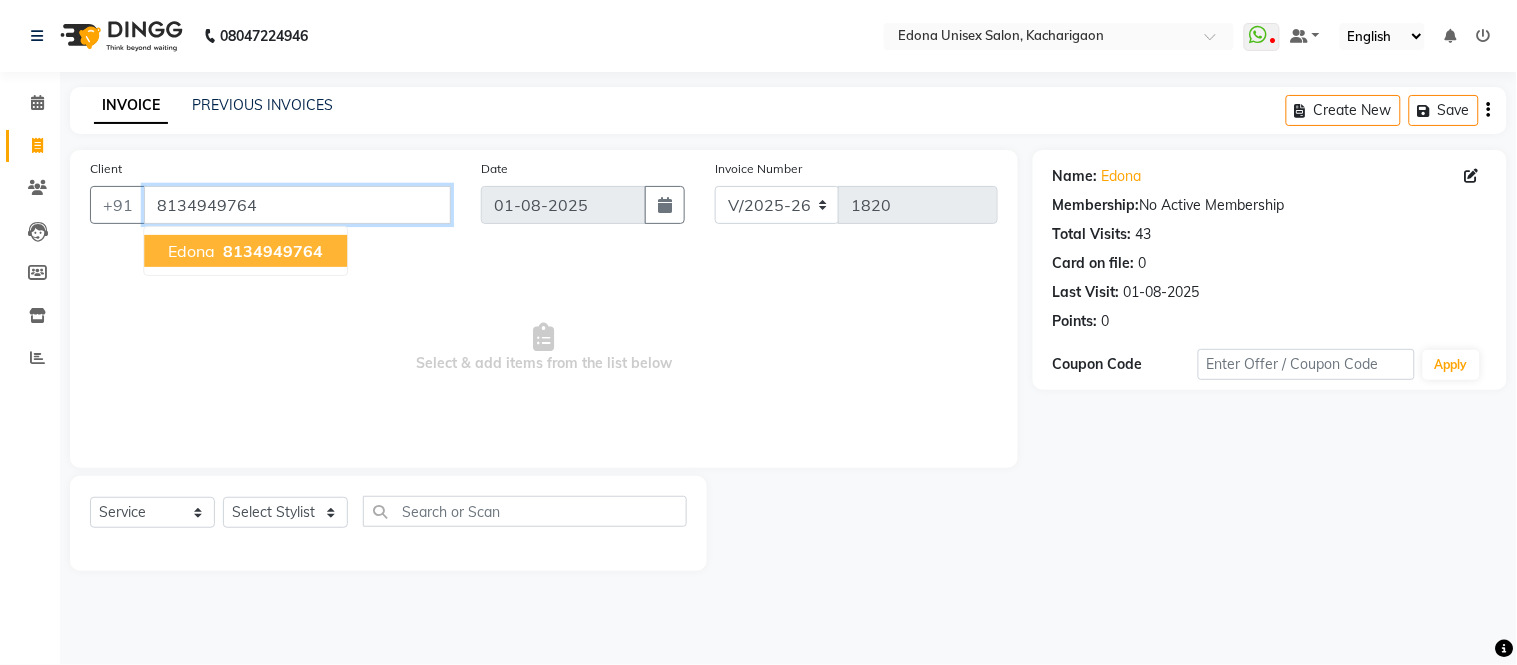 click on "8134949764" at bounding box center [297, 205] 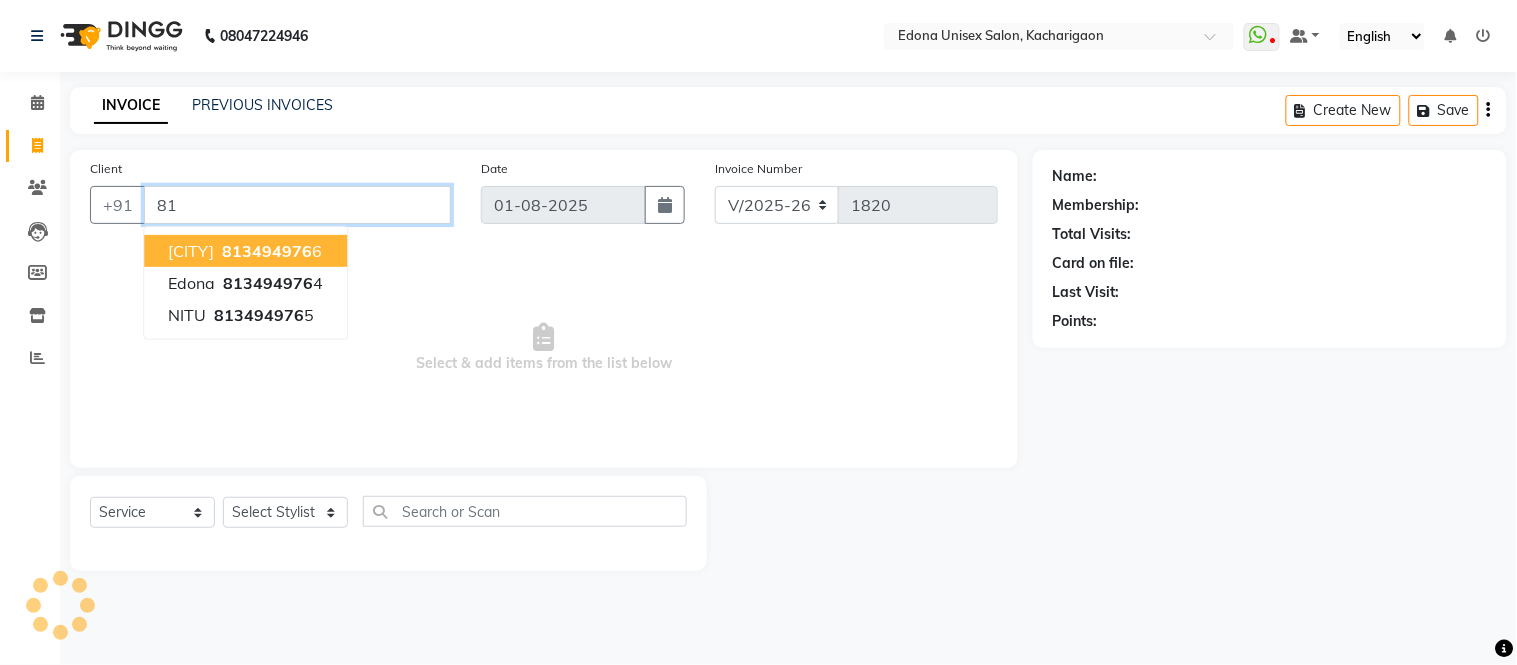 type on "8" 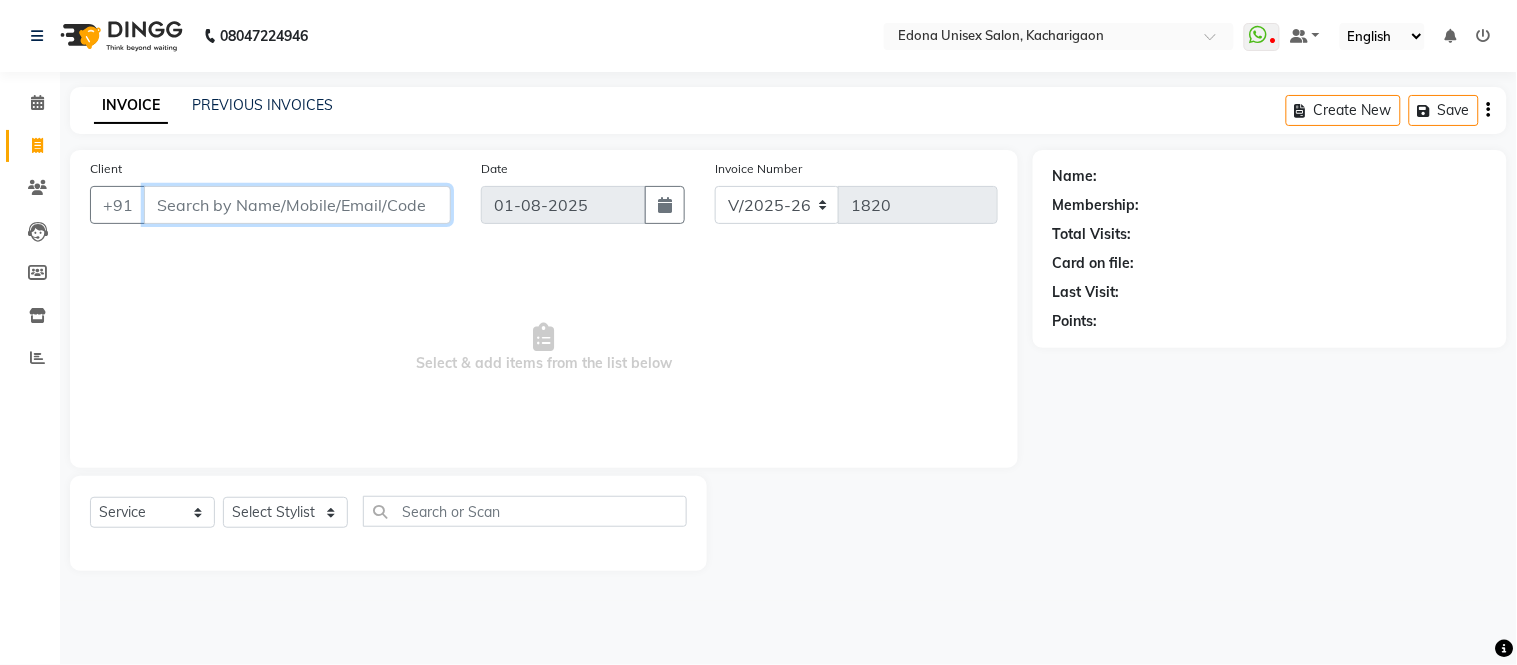 paste on "[PHONE]" 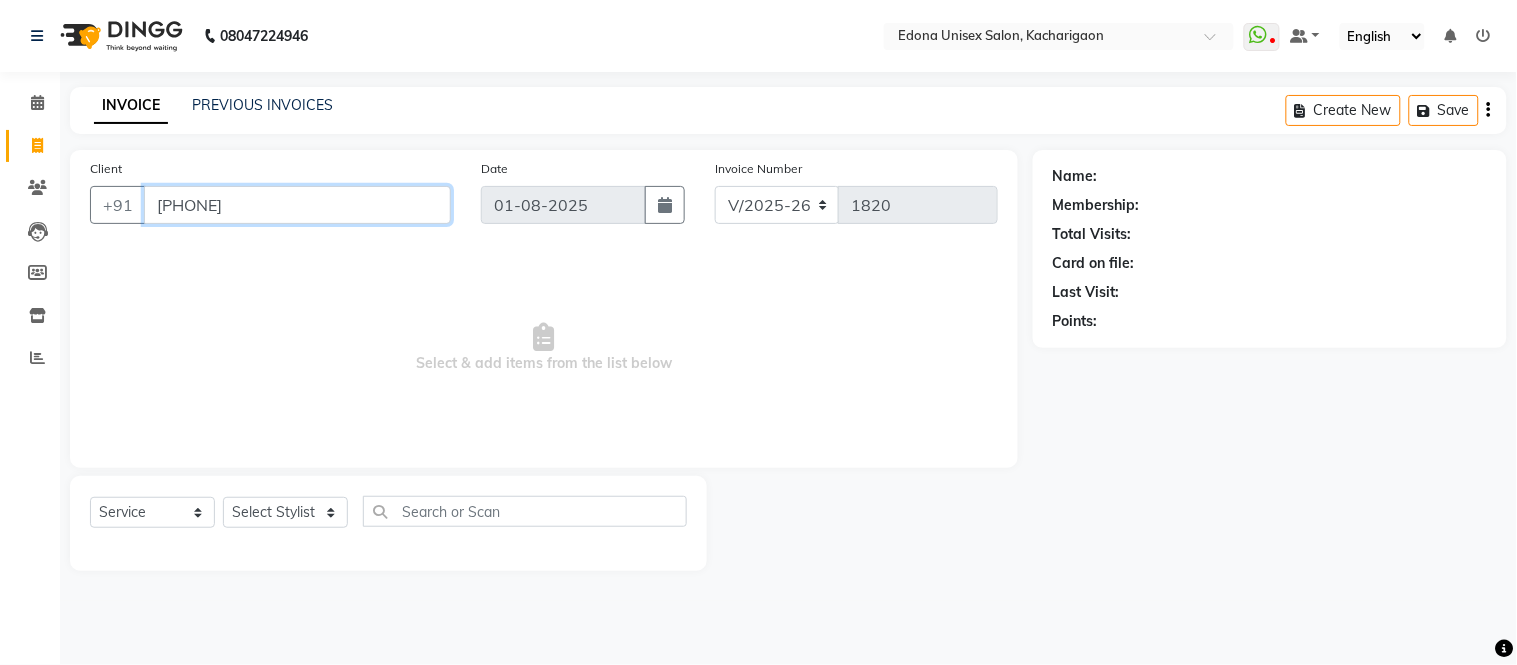 type on "[PHONE]" 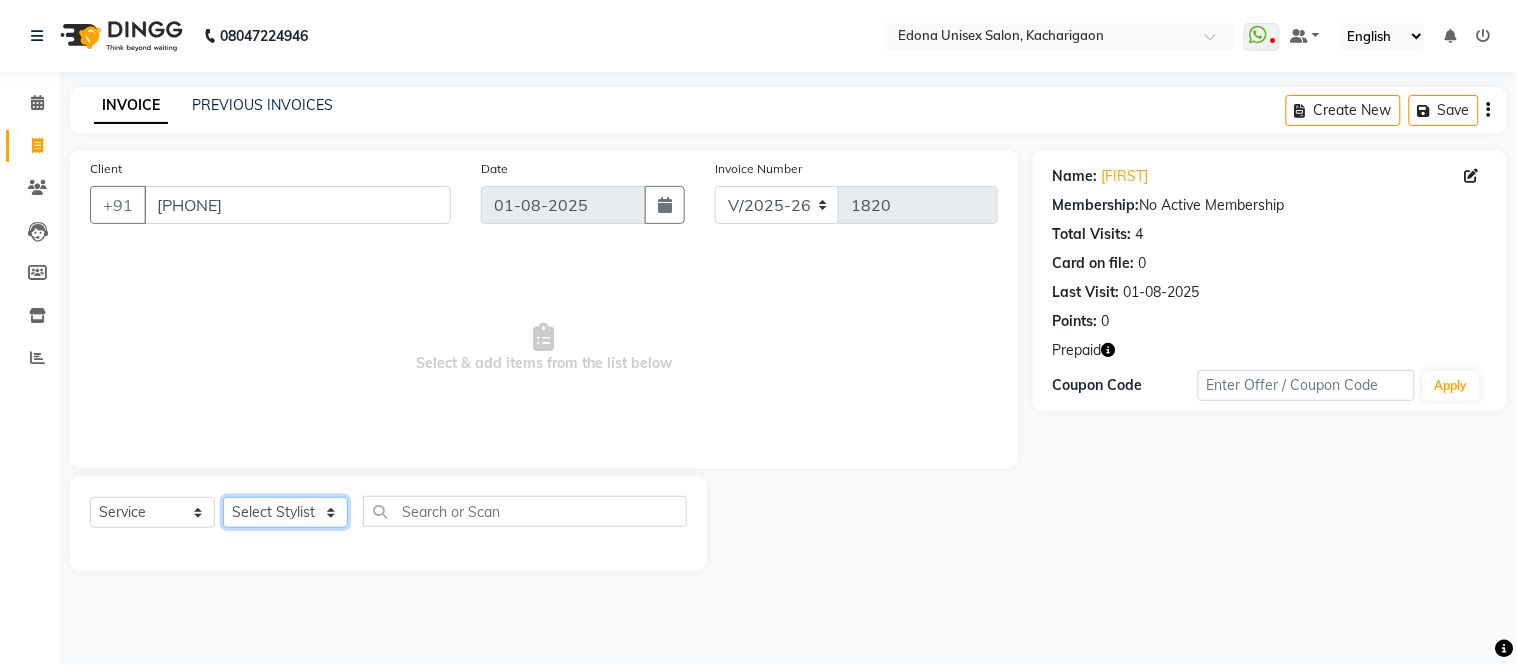 click on "Select Stylist Admin [FIRST] [LAST] [FIRST] [LAST] [FIRST] [LAST] [FIRST] [LAST] [FIRST] [LAST] [FIRST] [LAST] [FIRST] [LAST] [FIRST] [LAST] [FIRST] [LAST] [FIRST] [LAST] [FIRST] [LAST] [FIRST] [LAST] [FIRST] [LAST] [FIRST] [LAST] [FIRST] [LAST] [FIRST] [LAST] [FIRST] [LAST] [FIRST] [LAST]" 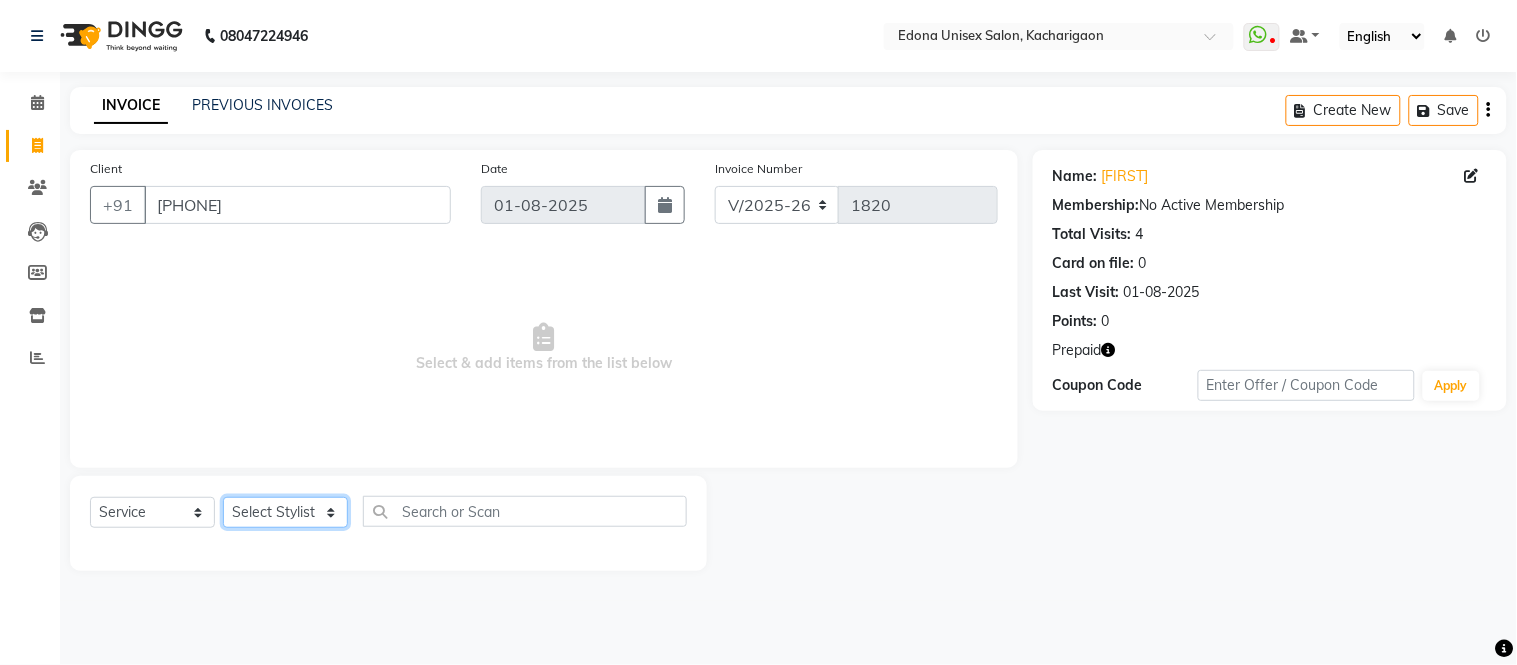 select on "77350" 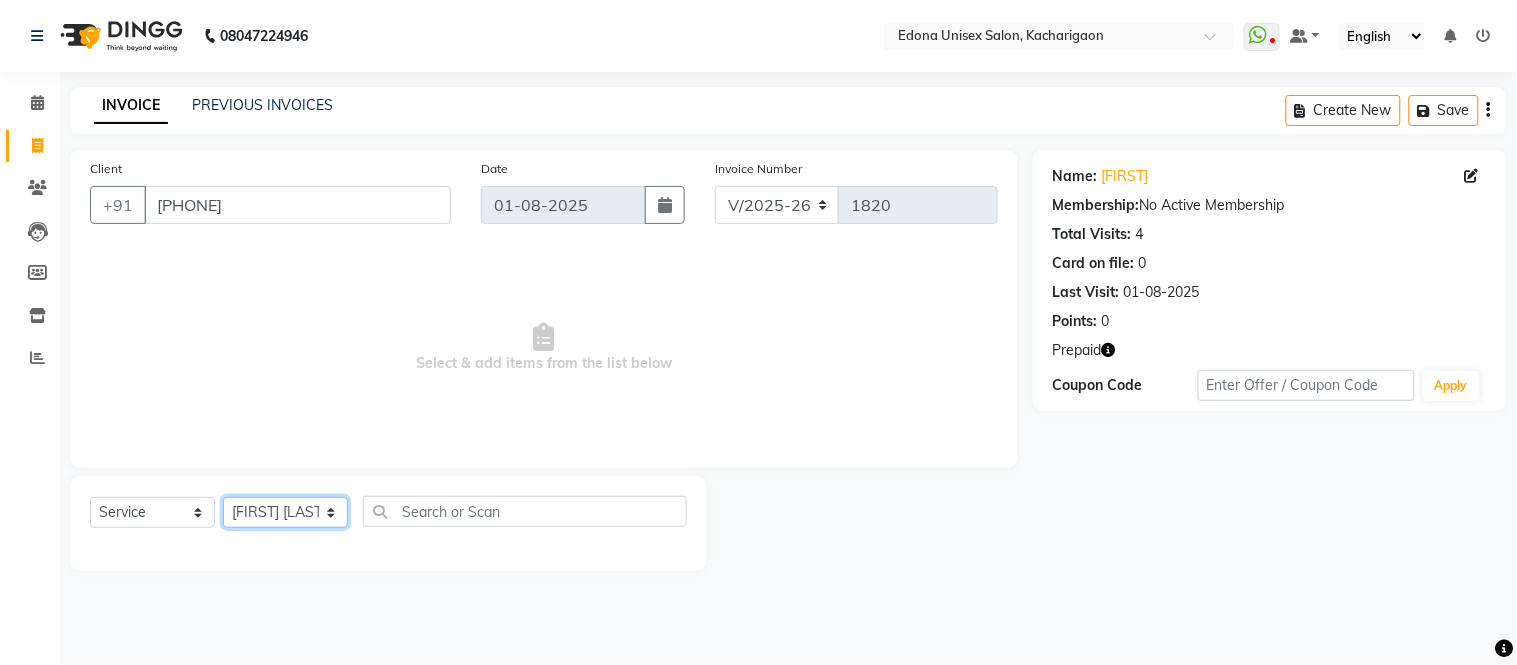 click on "Select Stylist Admin [FIRST] [LAST] [FIRST] [LAST] [FIRST] [LAST] [FIRST] [LAST] [FIRST] [LAST] [FIRST] [LAST] [FIRST] [LAST] [FIRST] [LAST] [FIRST] [LAST] [FIRST] [LAST] [FIRST] [LAST] [FIRST] [LAST] [FIRST] [LAST] [FIRST] [LAST] [FIRST] [LAST] [FIRST] [LAST] [FIRST] [LAST] [FIRST] [LAST]" 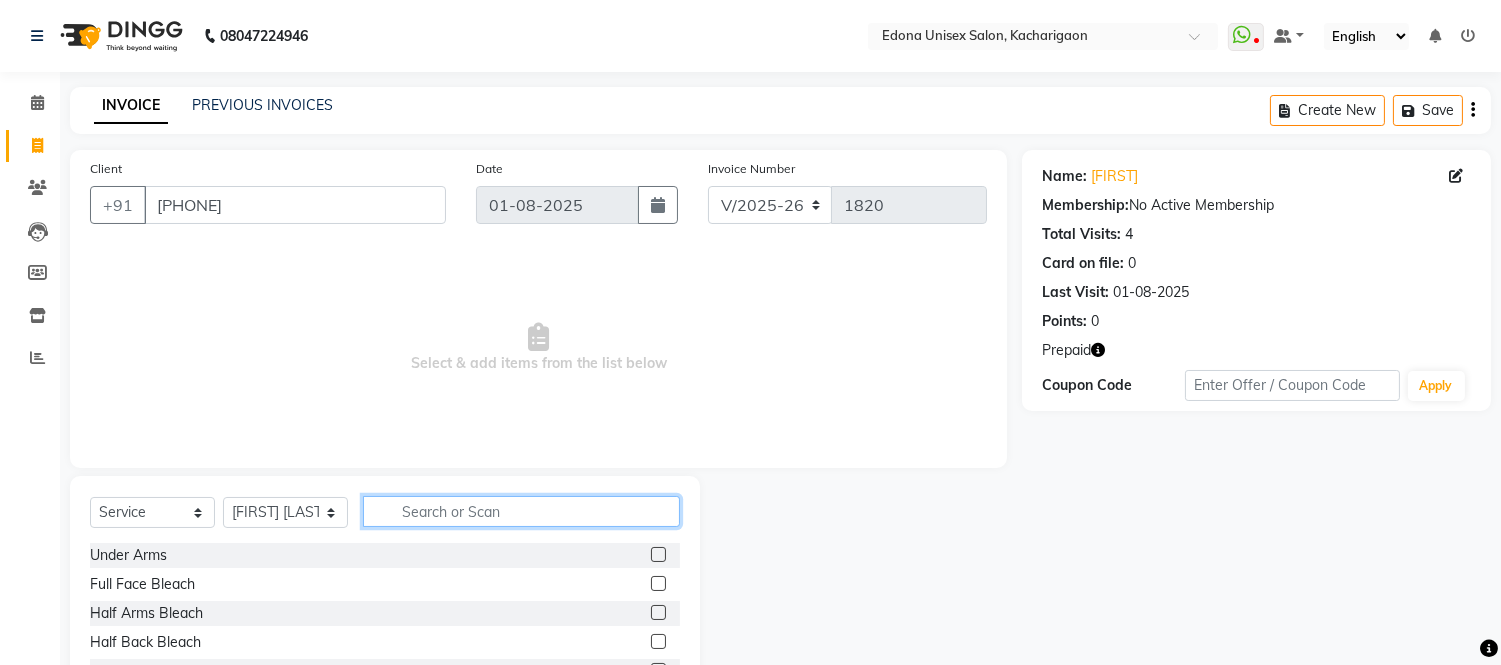 click 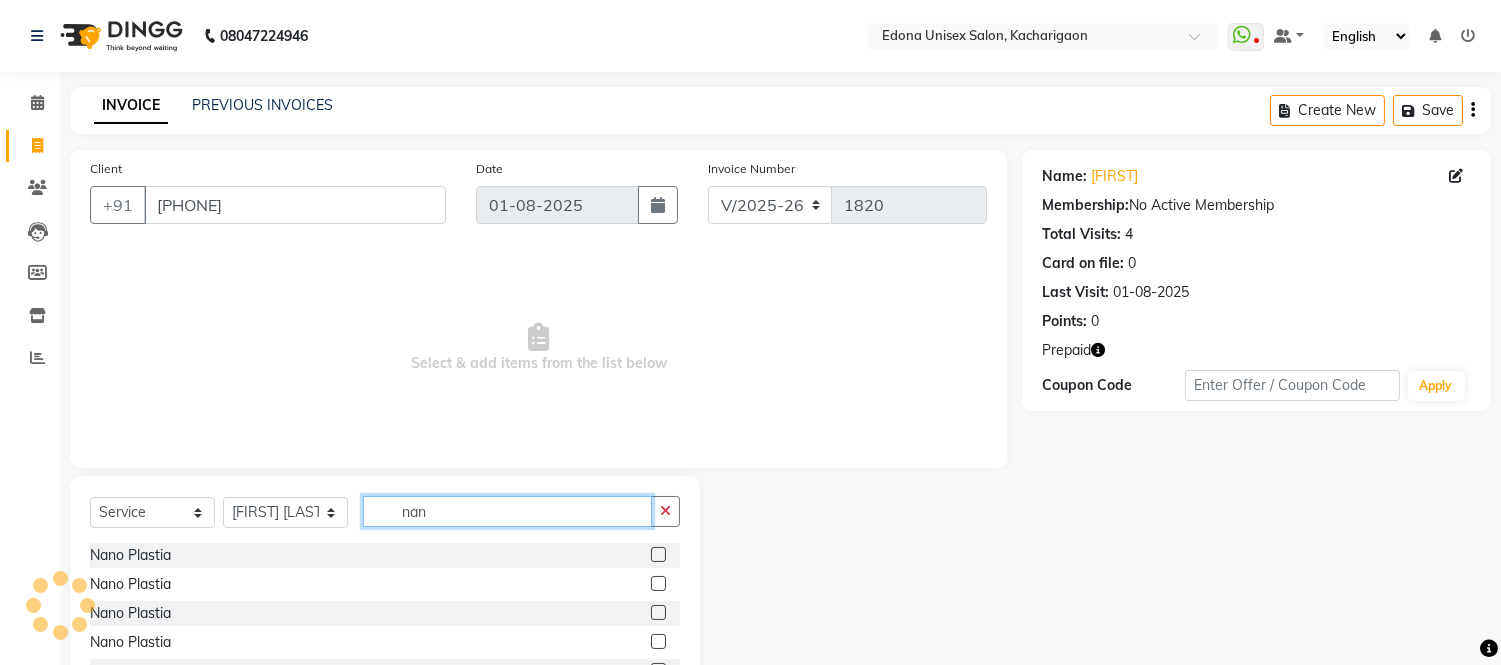type on "nan" 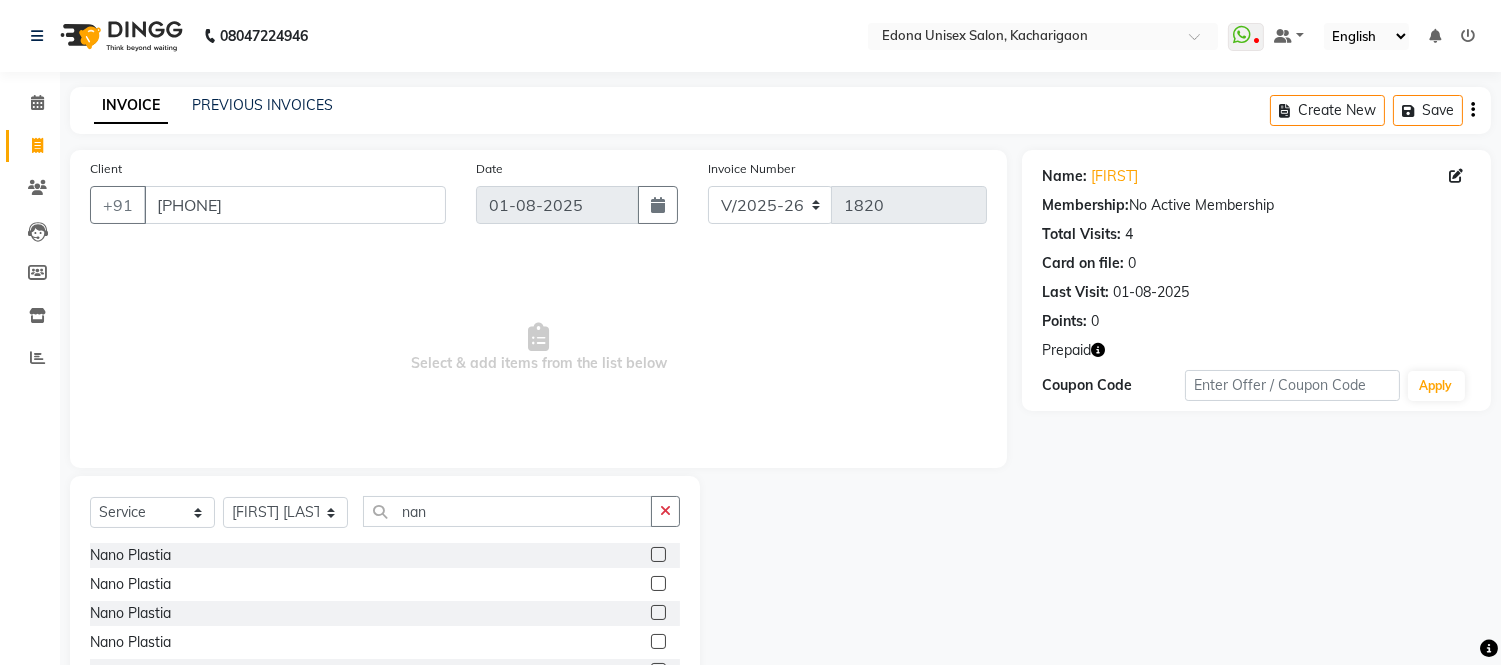 click 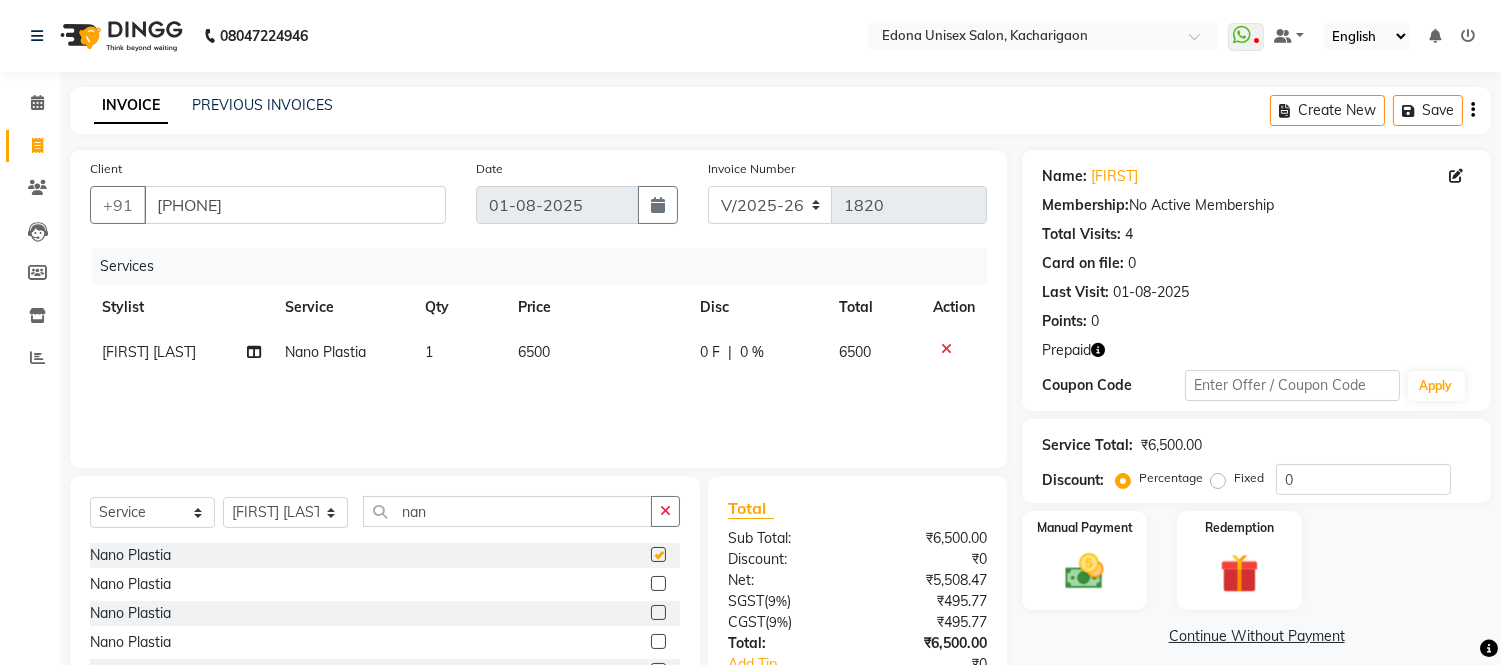 checkbox on "false" 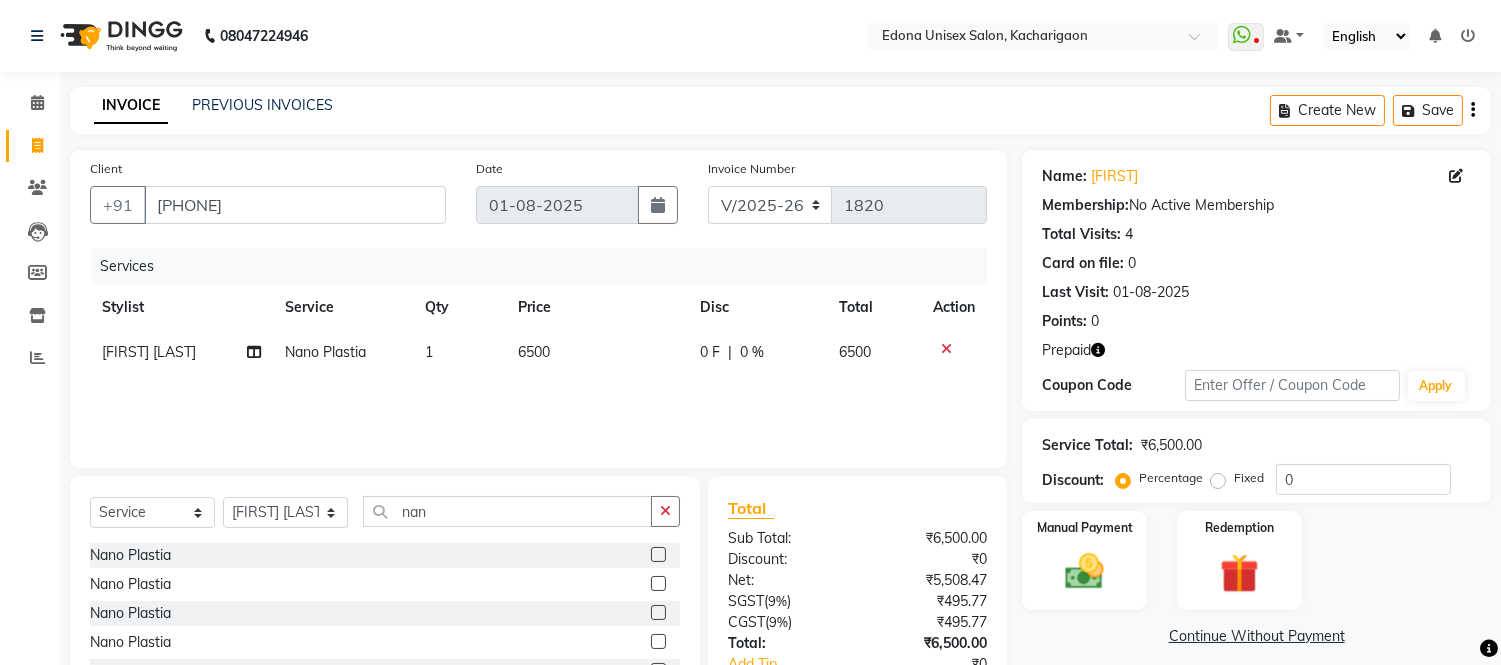 click on "6500" 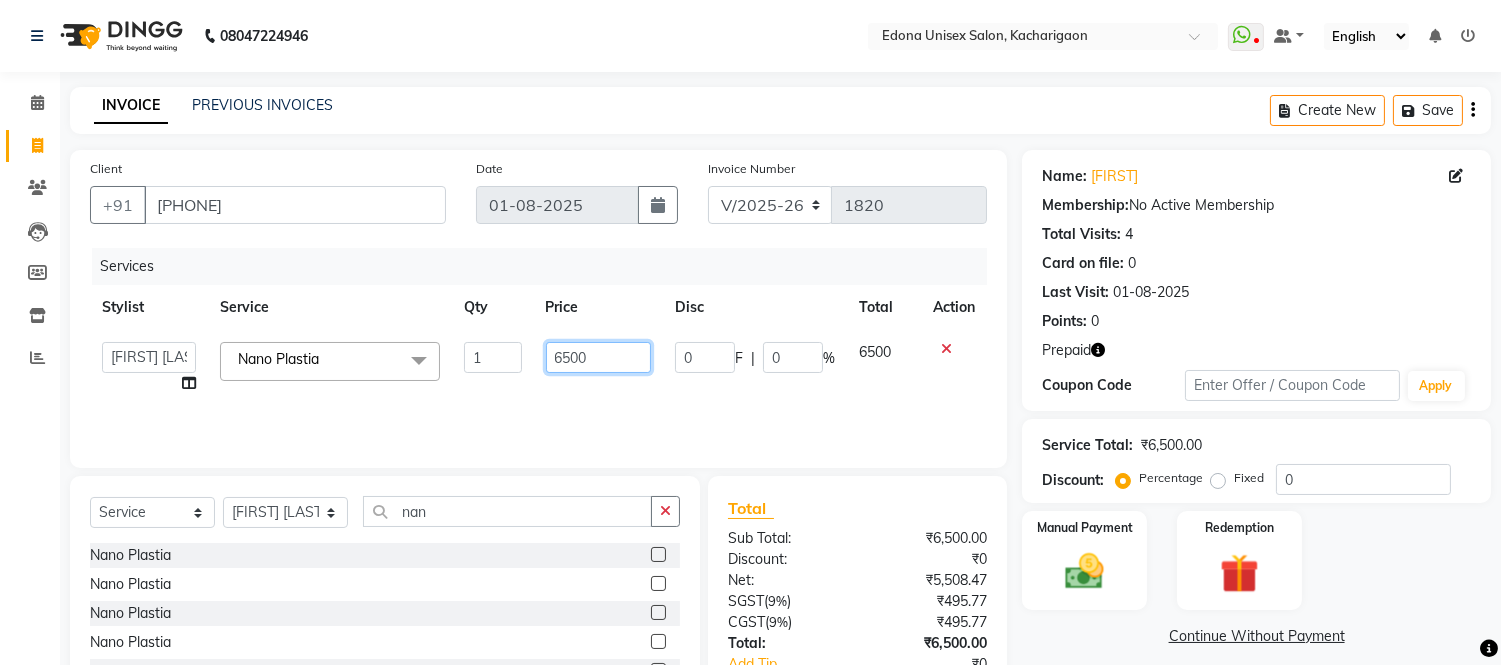 click on "6500" 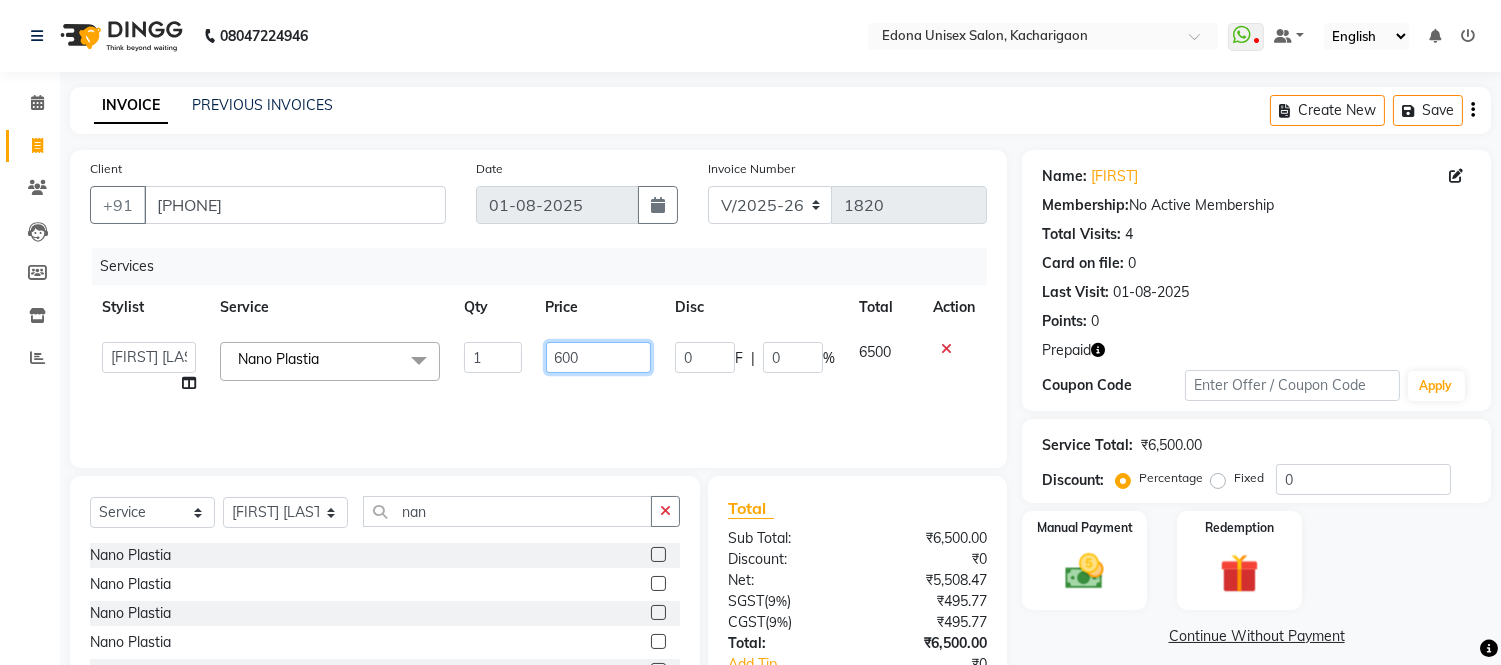type on "6000" 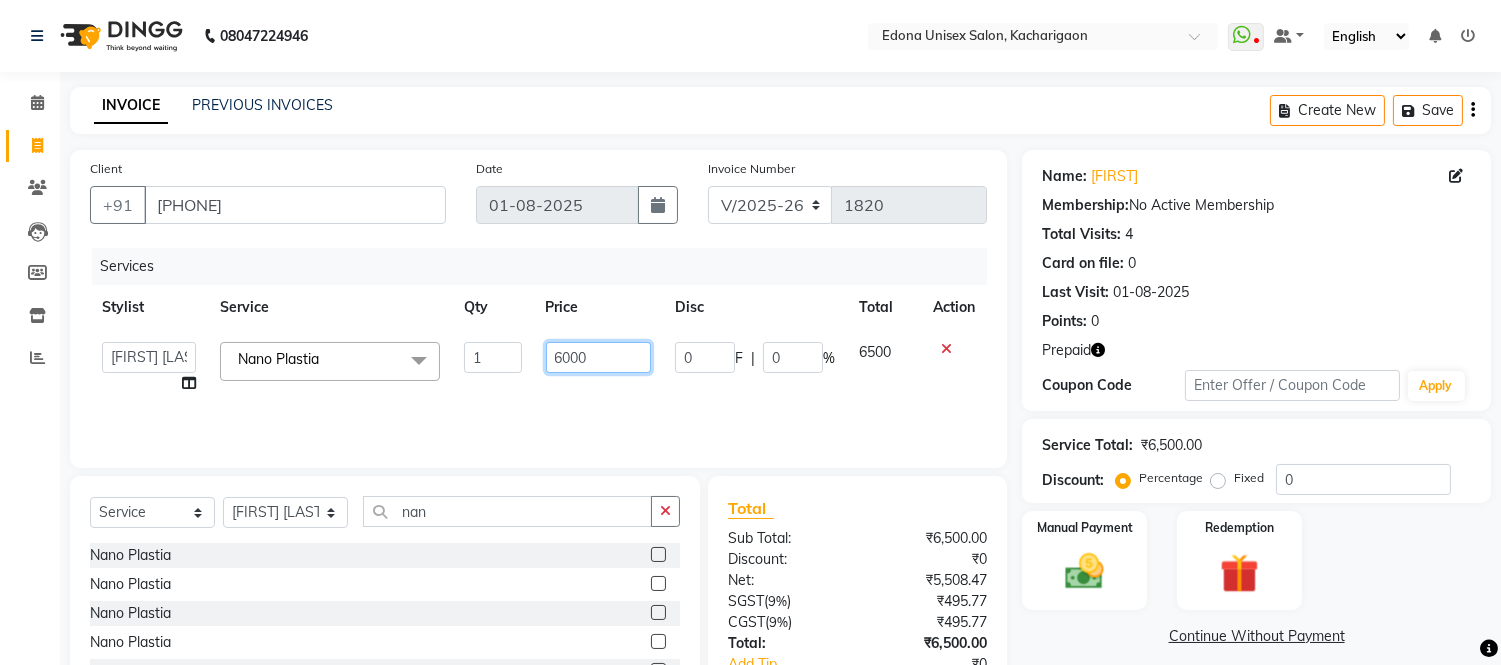 click on "6000" 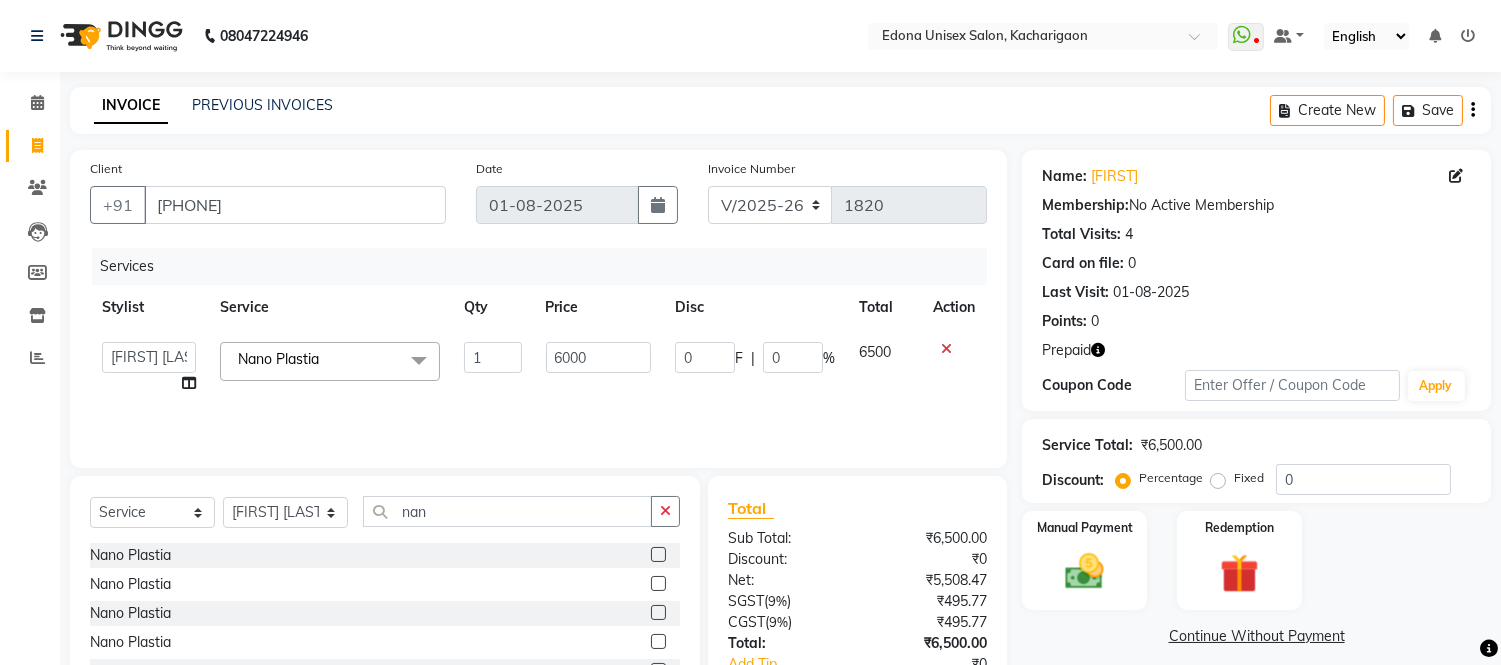 click on "Services Stylist Service Qty Price Disc Total Action Admin [FIRST] [LAST] [FIRST] [LAST] [FIRST] [LAST] [FIRST] [LAST] [FIRST] [LAST] [FIRST] [LAST] [FIRST] [LAST] [FIRST] [LAST] [FIRST] [LAST] [FIRST] [LAST] [FIRST] [LAST] [FIRST] [LAST] [FIRST] [LAST] [FIRST] [LAST] [FIRST] [LAST] [FIRST] [LAST] [FIRST] [LAST] Nano Plastia x Under Arms Full Face Bleach Half Arms Bleach Half Back Bleach Full Face Neck Bleach Half Feet Bleach Full Arms Bleach Full Back Bleach Full Feet Bleach Full Body Bleach Nano Plastia Neck D-Tan Full/Face D-Tan Half Arms D-Tan Half Feet D-Tan Back D-Tan Full Arms D-Tan Full Feet D-Tan Other Pack Clean Up Lotus Clean Up Jeannot Clean Up Cheryl'S Clean Up O3 Clean Up Basic Facial O3 D-Tan Clean Up Advanced Facial Cheryl'S Facial Jeannot Facial O3+ Whitning & Brighting Facial Lotus (Preservita) Facial O3+ Shine & Glow Facial O3+ Anti Agening Facial O3+ Anti Pigmention Facial Treatment Facial Bridal Facial O3+ Diamond Facial Hydra facial Beard Color Global Hair Root Touch Up (Majirel) Back 1" 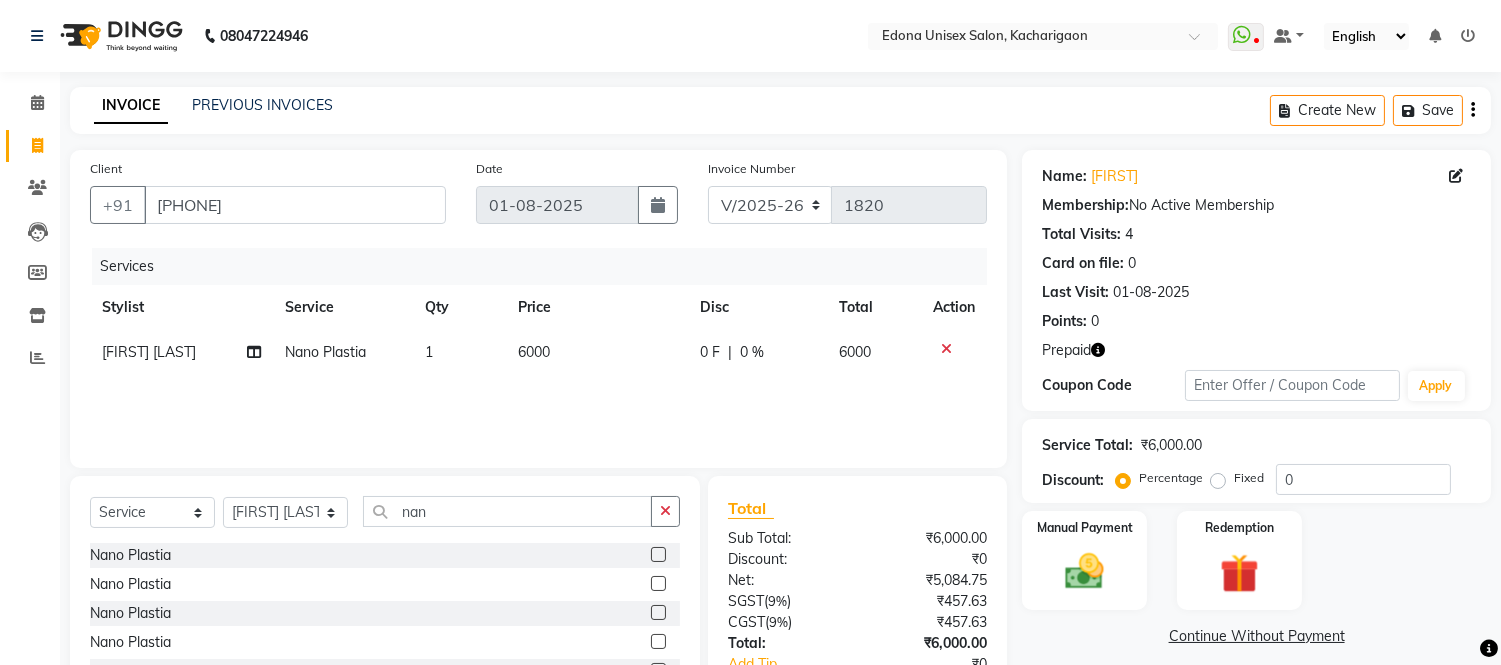 scroll, scrollTop: 134, scrollLeft: 0, axis: vertical 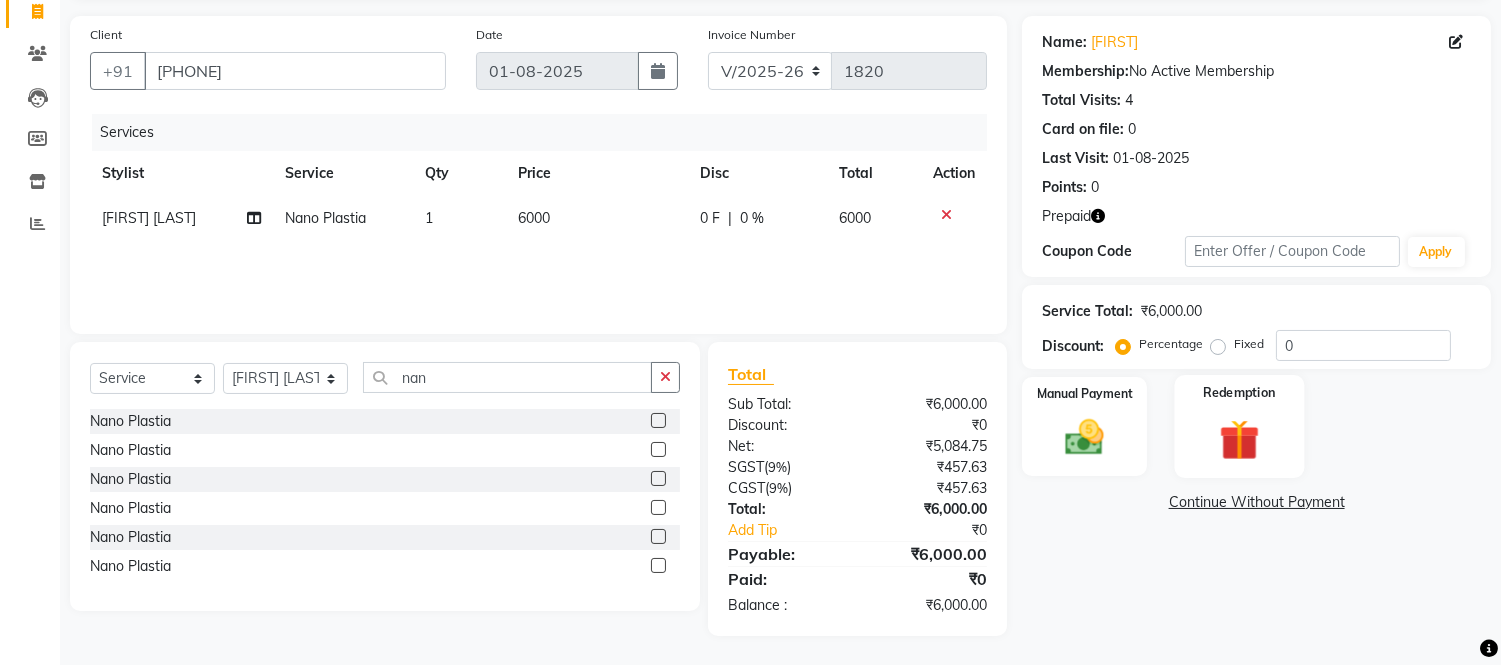 click 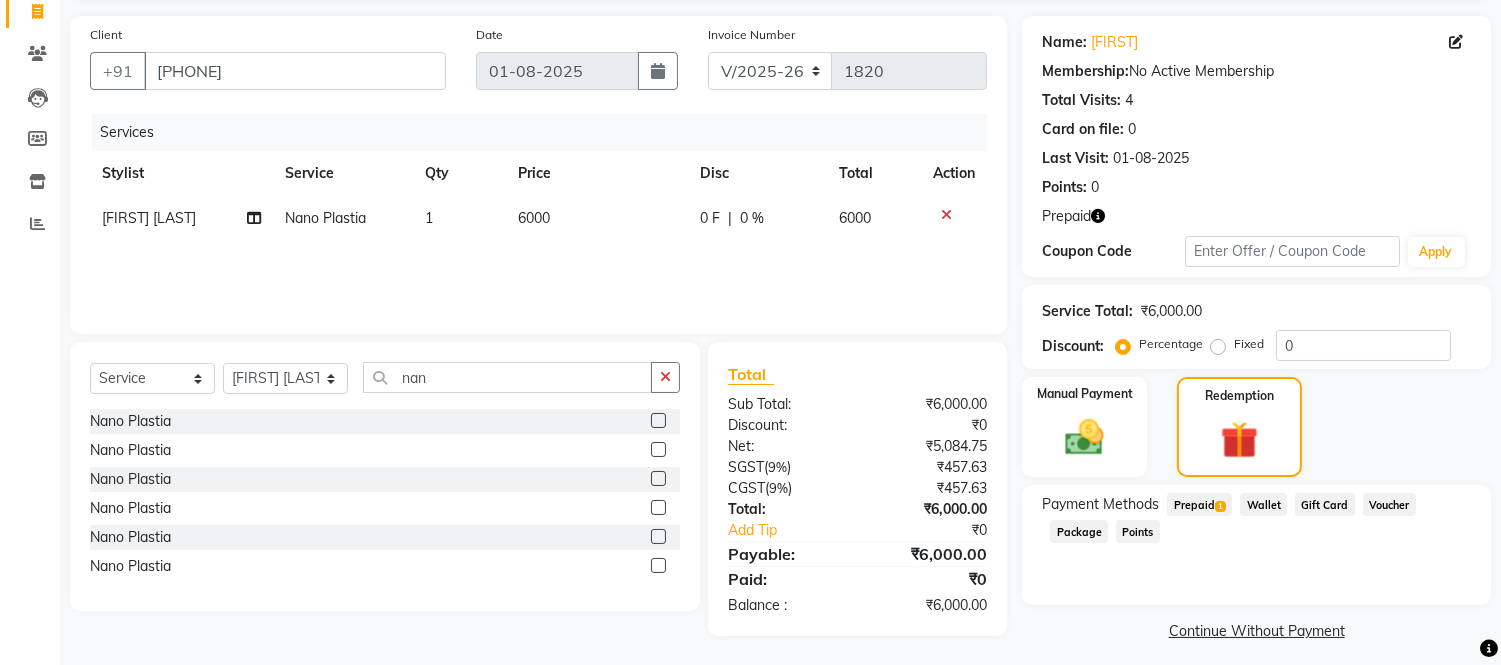 click on "Prepaid  1" 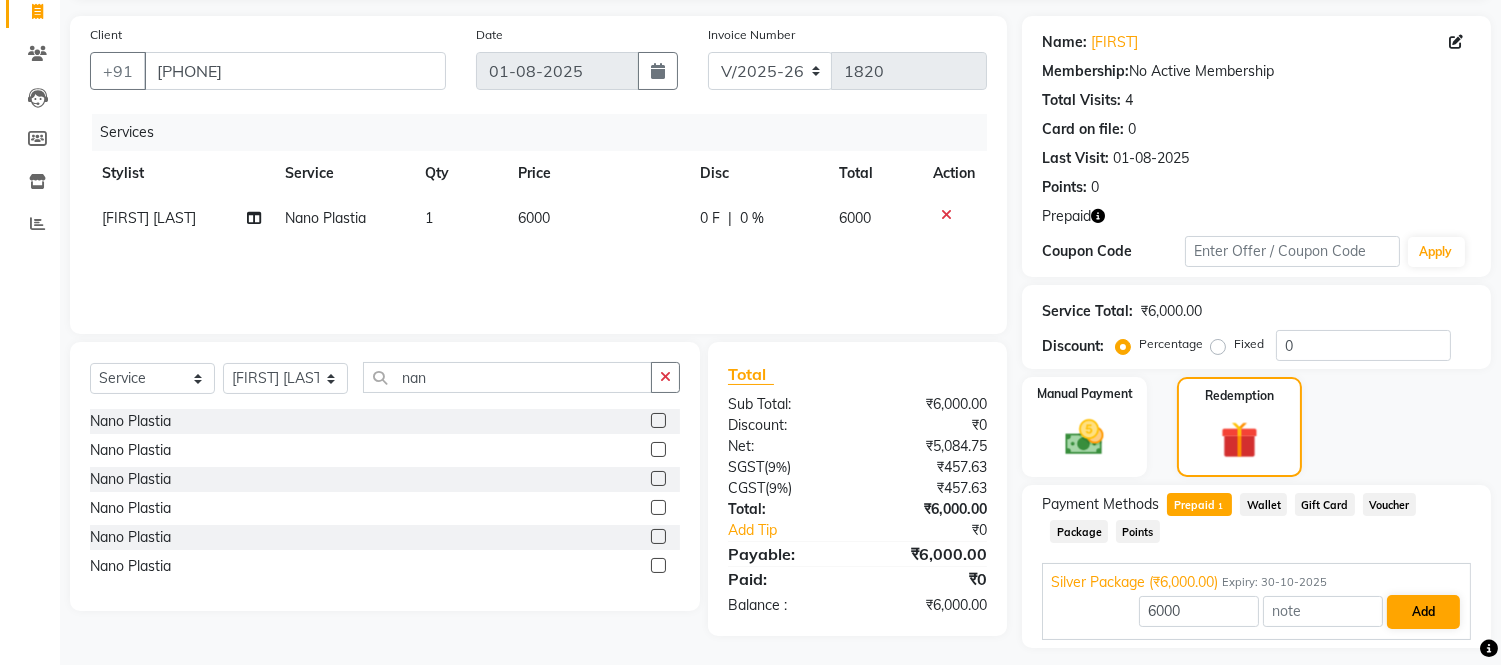 scroll, scrollTop: 186, scrollLeft: 0, axis: vertical 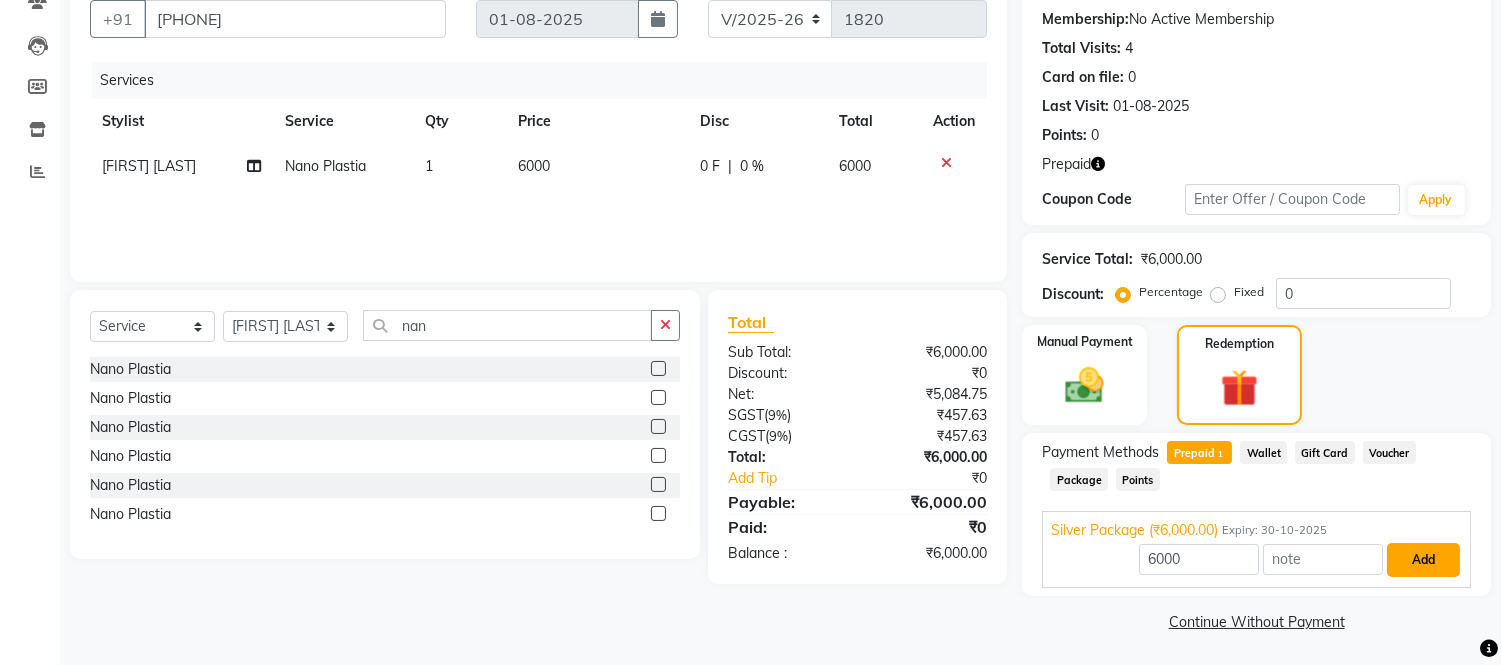 click on "Add" at bounding box center (1423, 560) 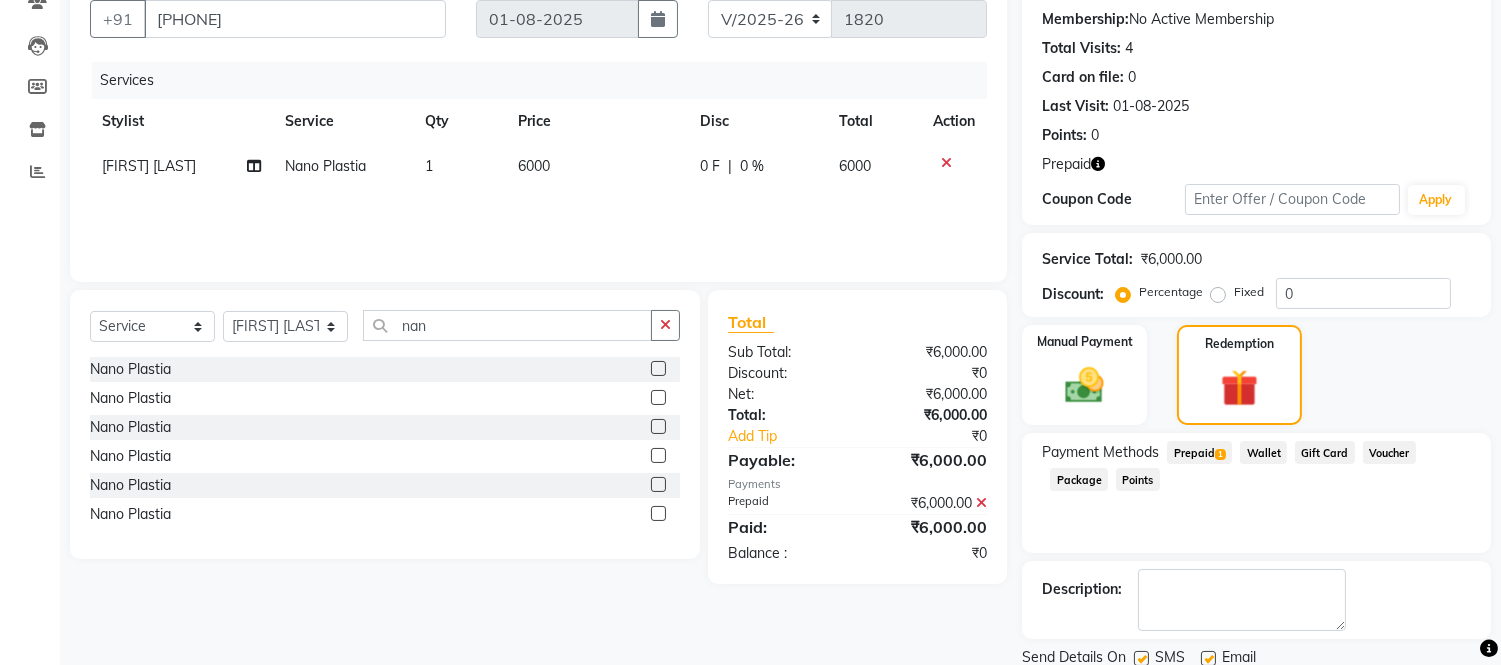 scroll, scrollTop: 256, scrollLeft: 0, axis: vertical 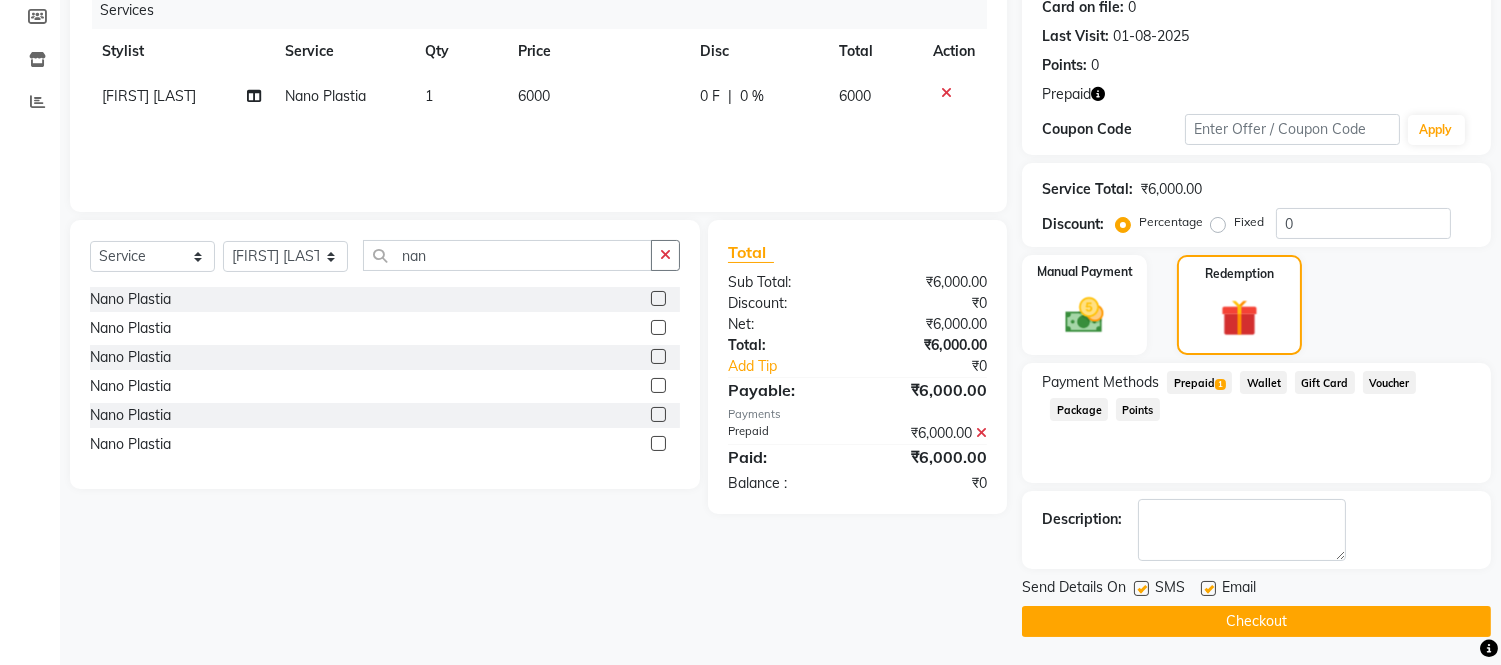click 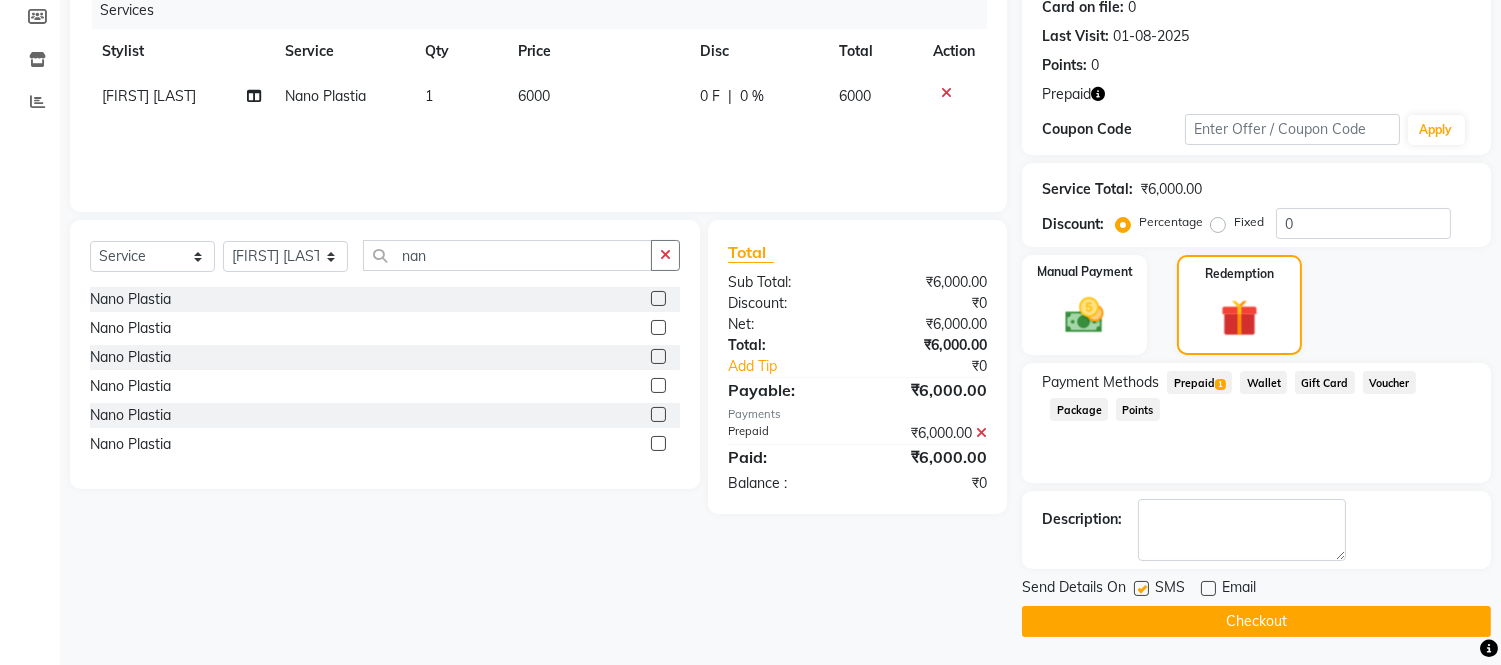 click 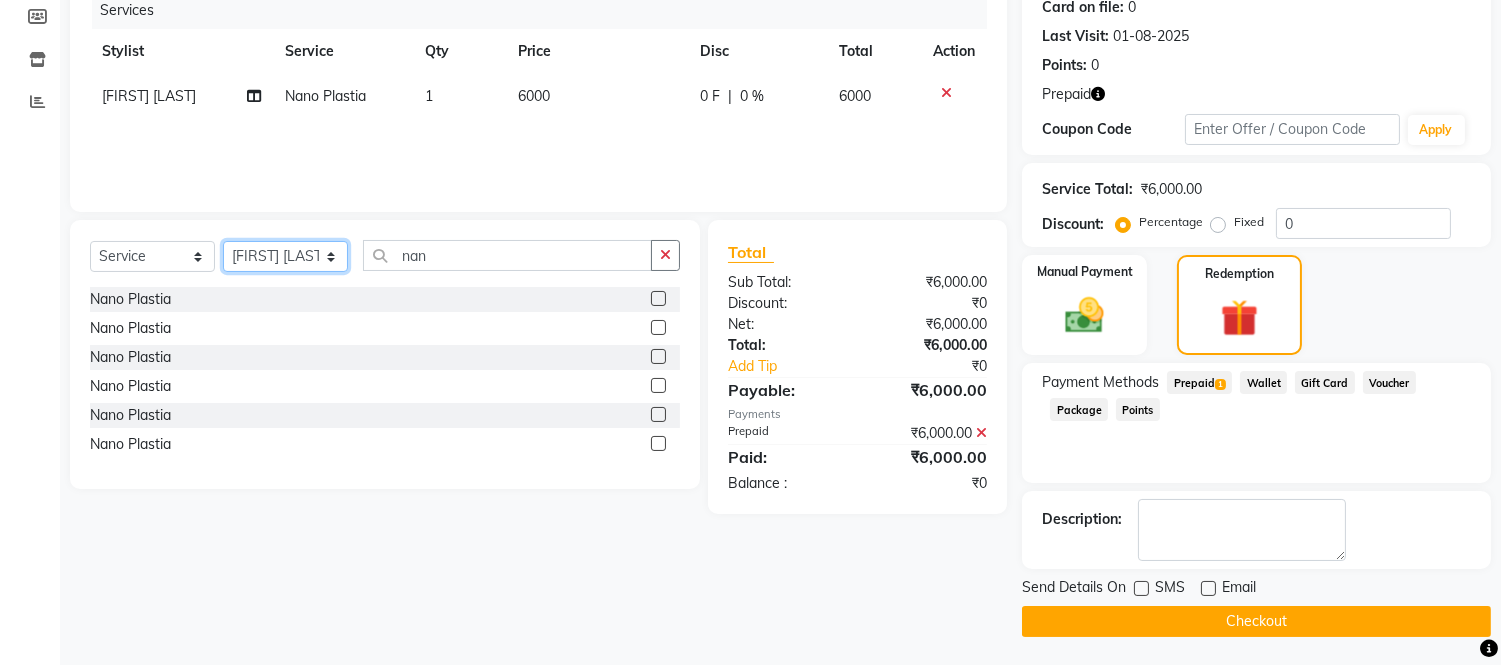 click on "Select Stylist Admin [FIRST] [LAST] [FIRST] [LAST] [FIRST] [LAST] [FIRST] [LAST] [FIRST] [LAST] [FIRST] [LAST] [FIRST] [LAST] [FIRST] [LAST] [FIRST] [LAST] [FIRST] [LAST] [FIRST] [LAST] [FIRST] [LAST] [FIRST] [LAST] [FIRST] [LAST] [FIRST] [LAST] [FIRST] [LAST] [FIRST] [LAST] [FIRST] [LAST]" 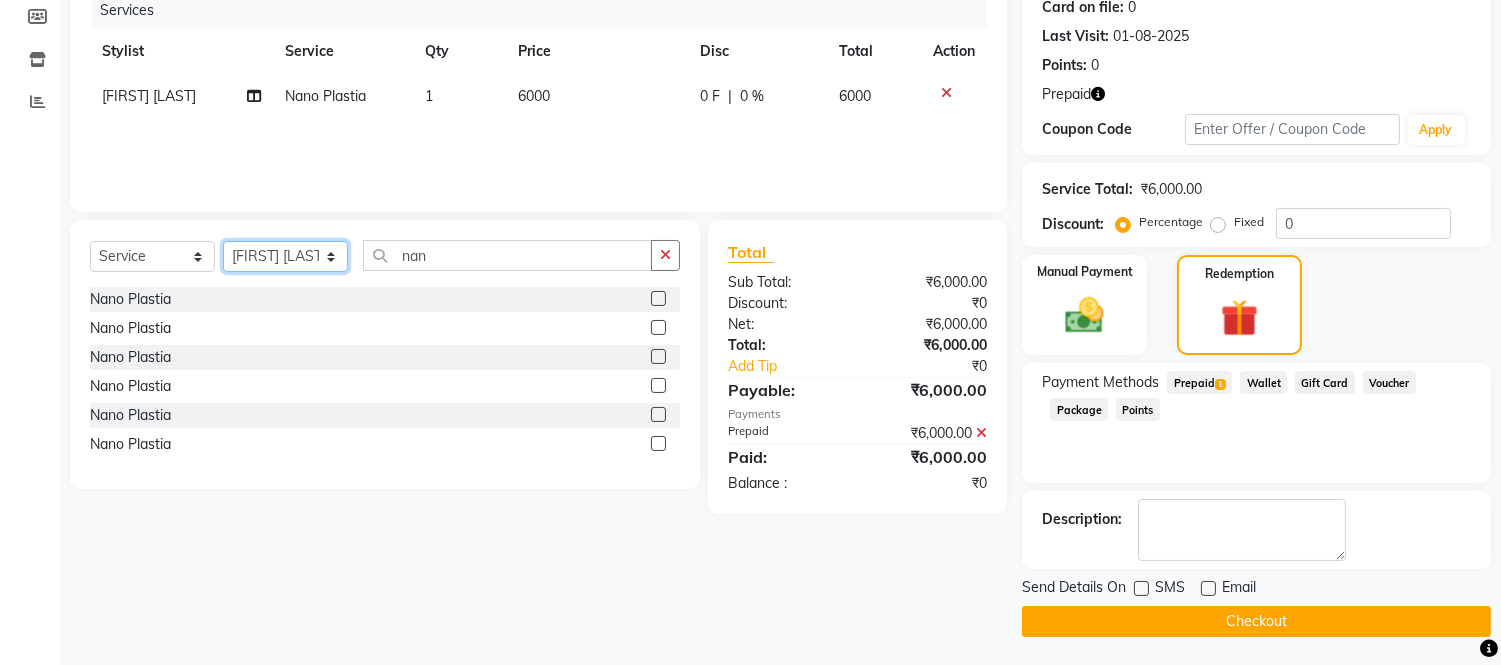 select on "82439" 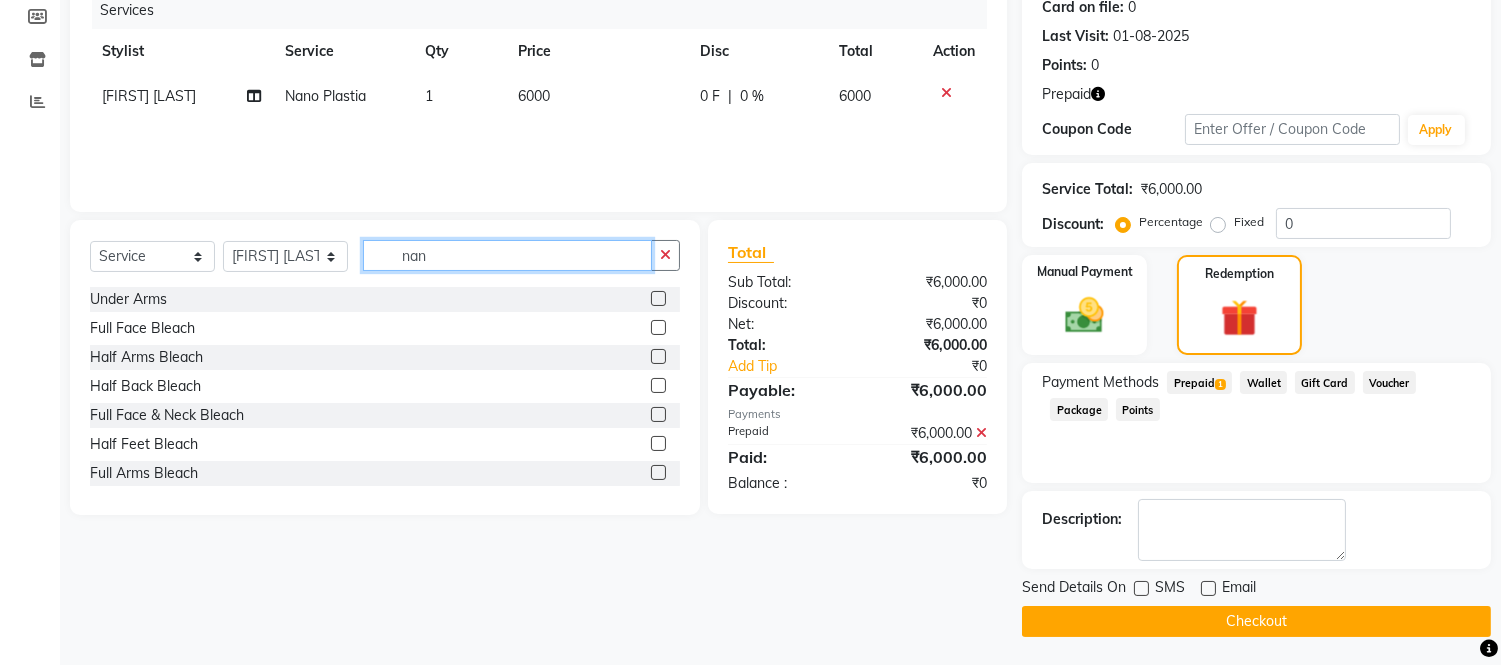 click on "nan" 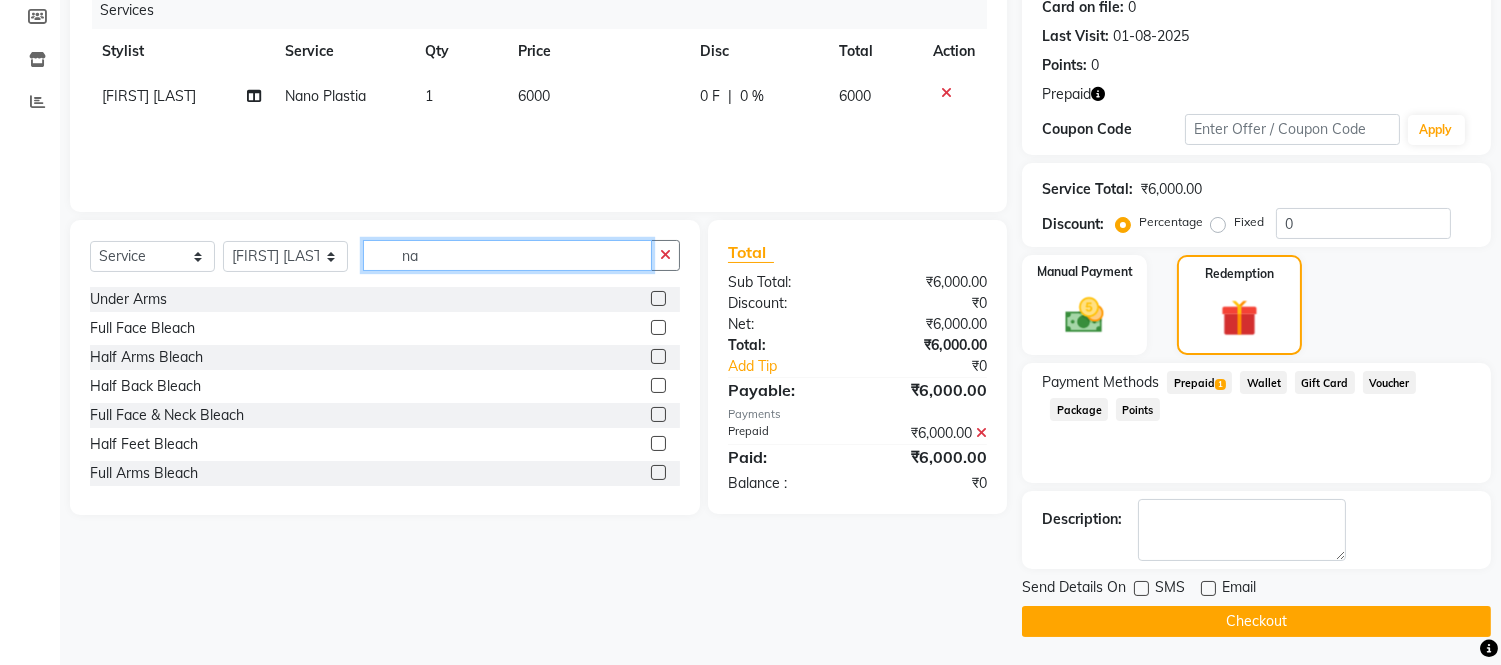 type on "n" 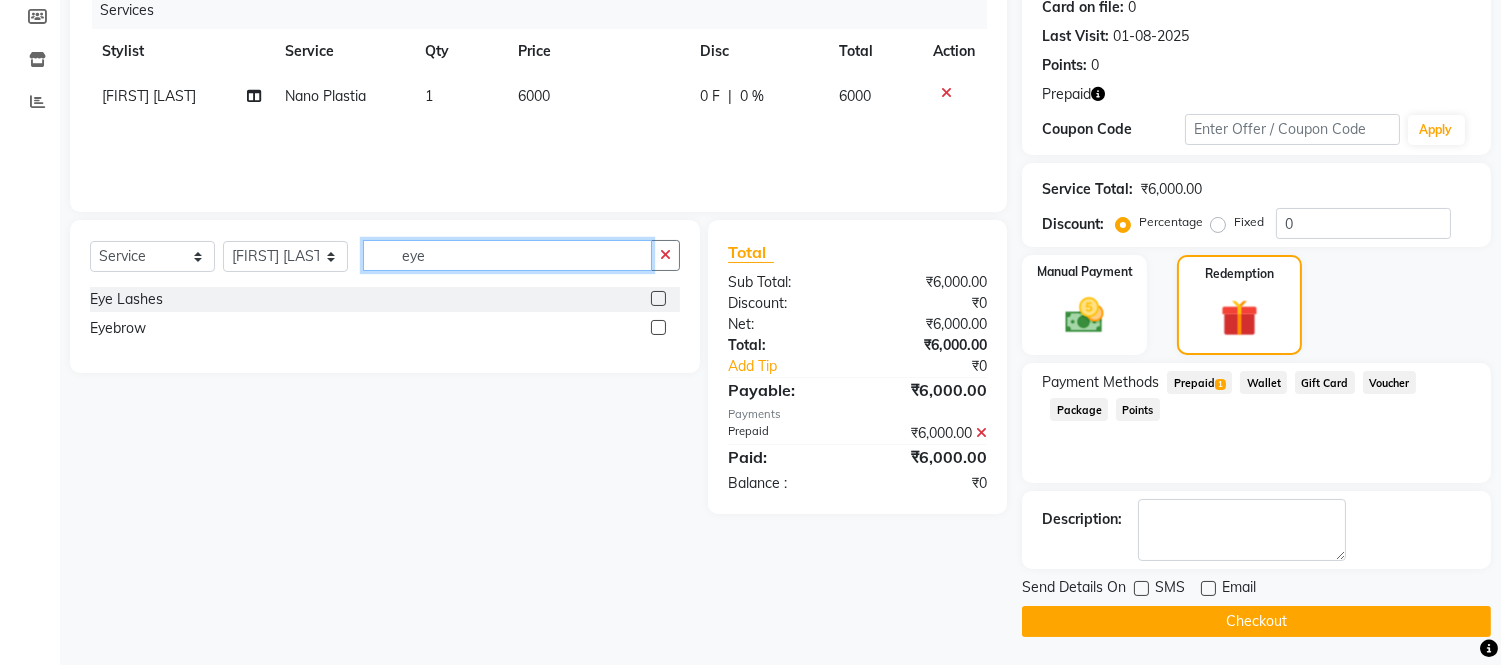 type on "eye" 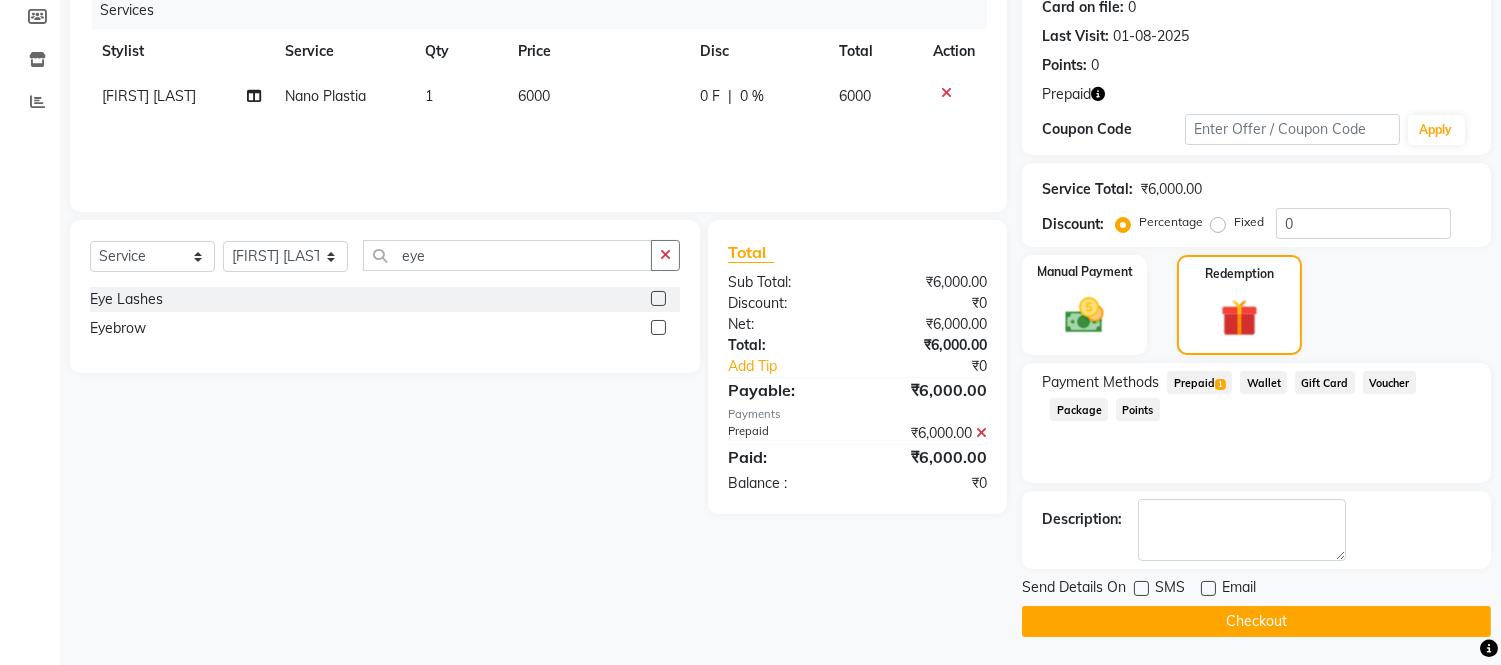 click 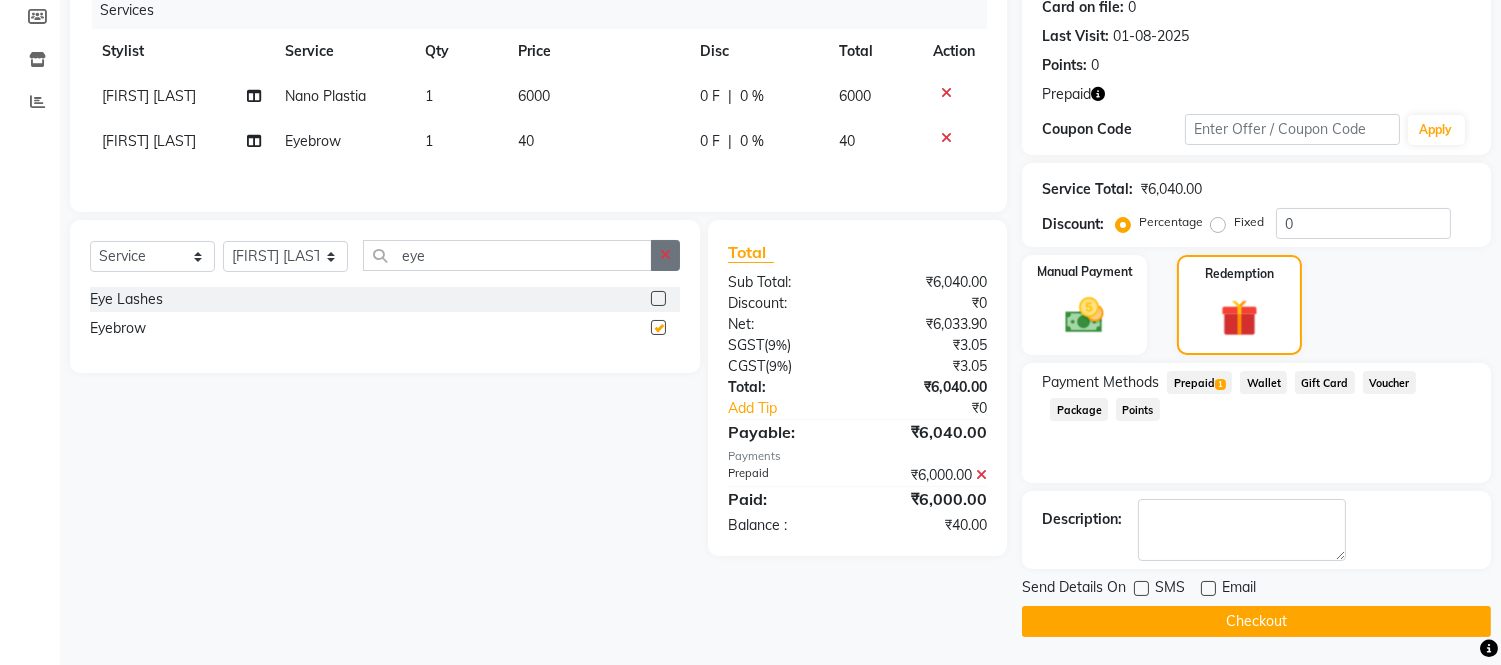 checkbox on "false" 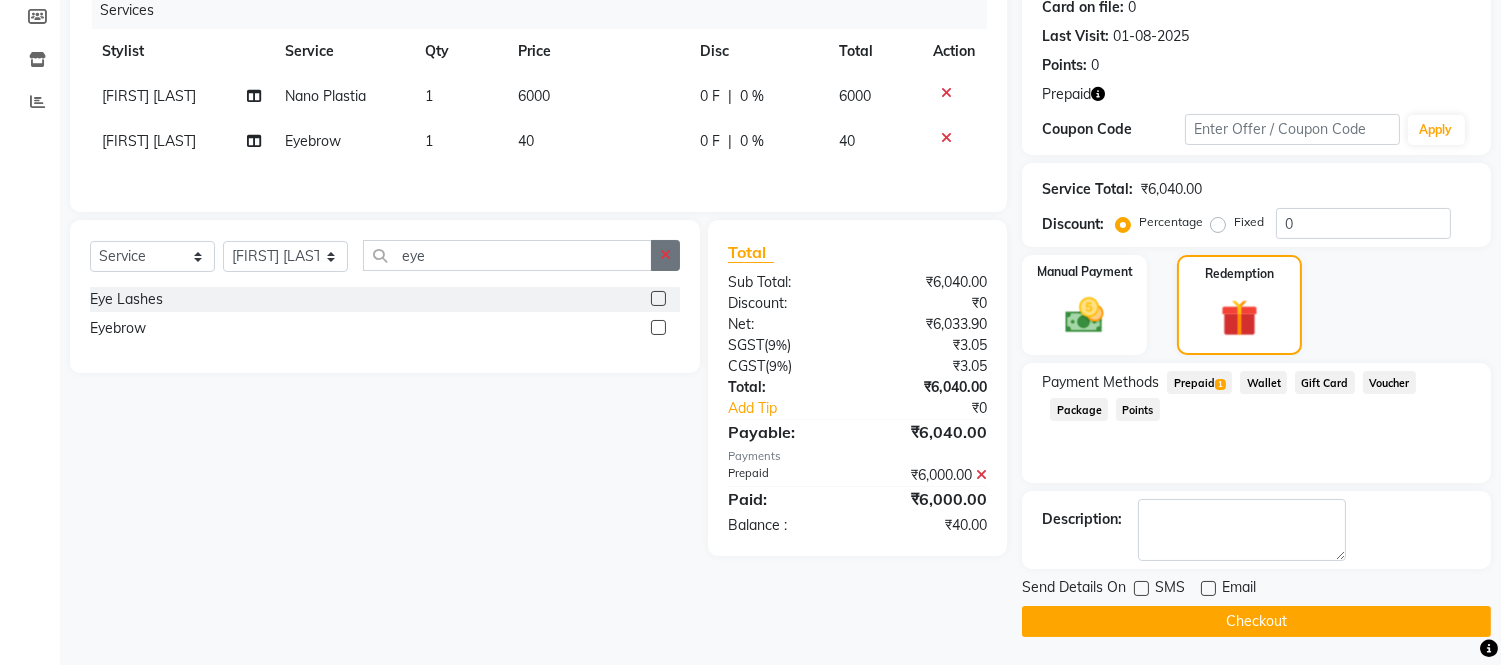 click 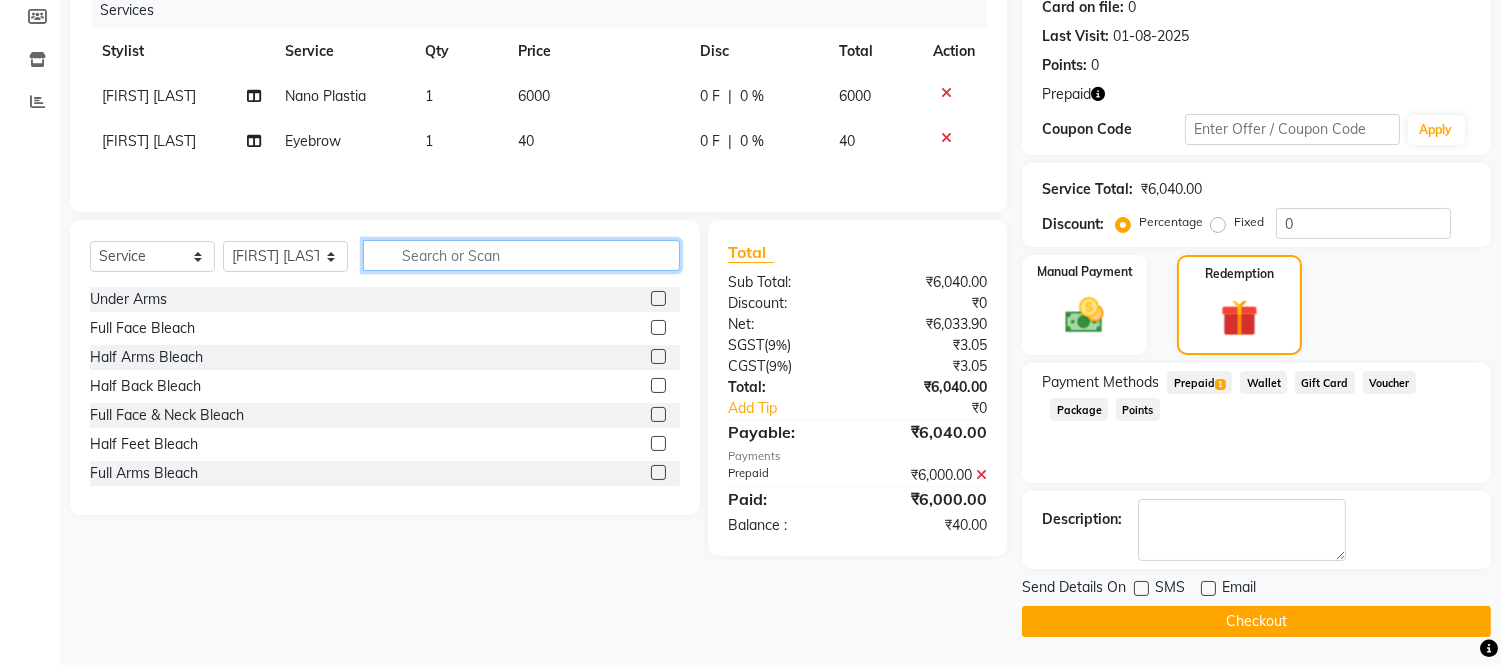 click 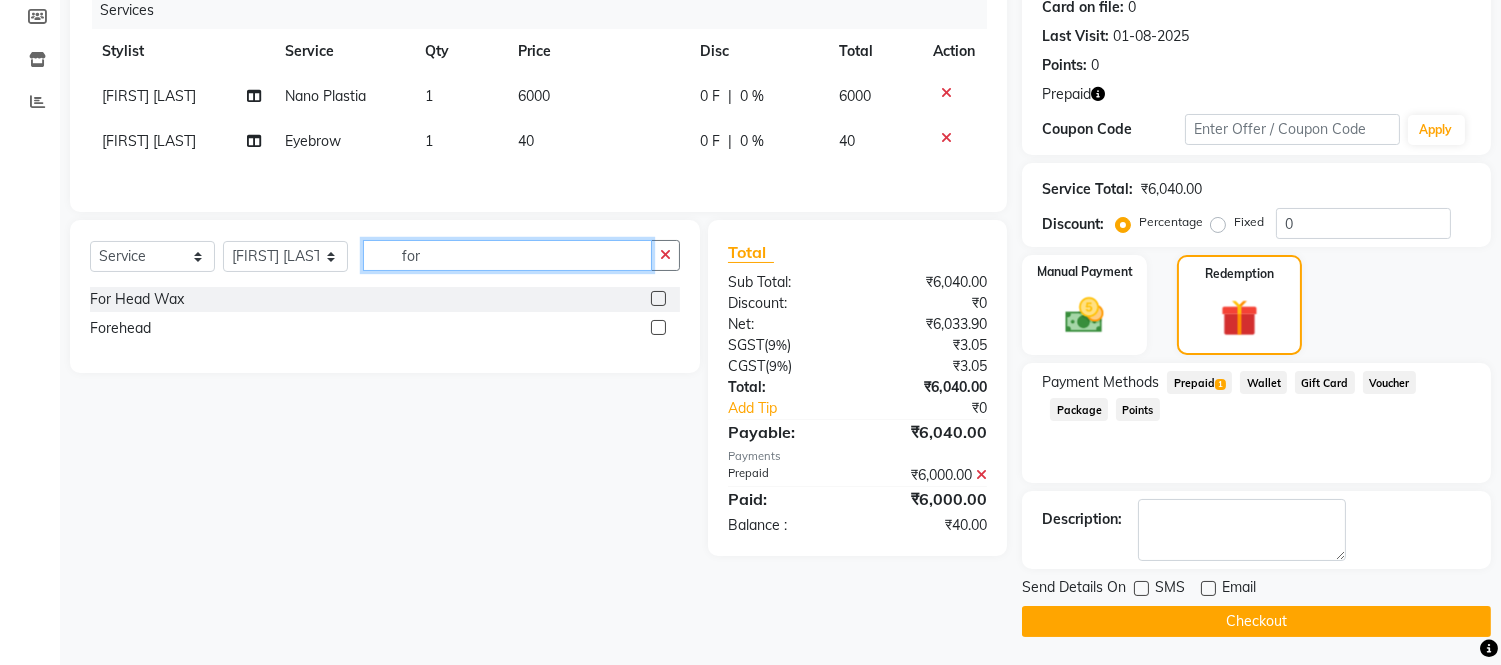 type on "for" 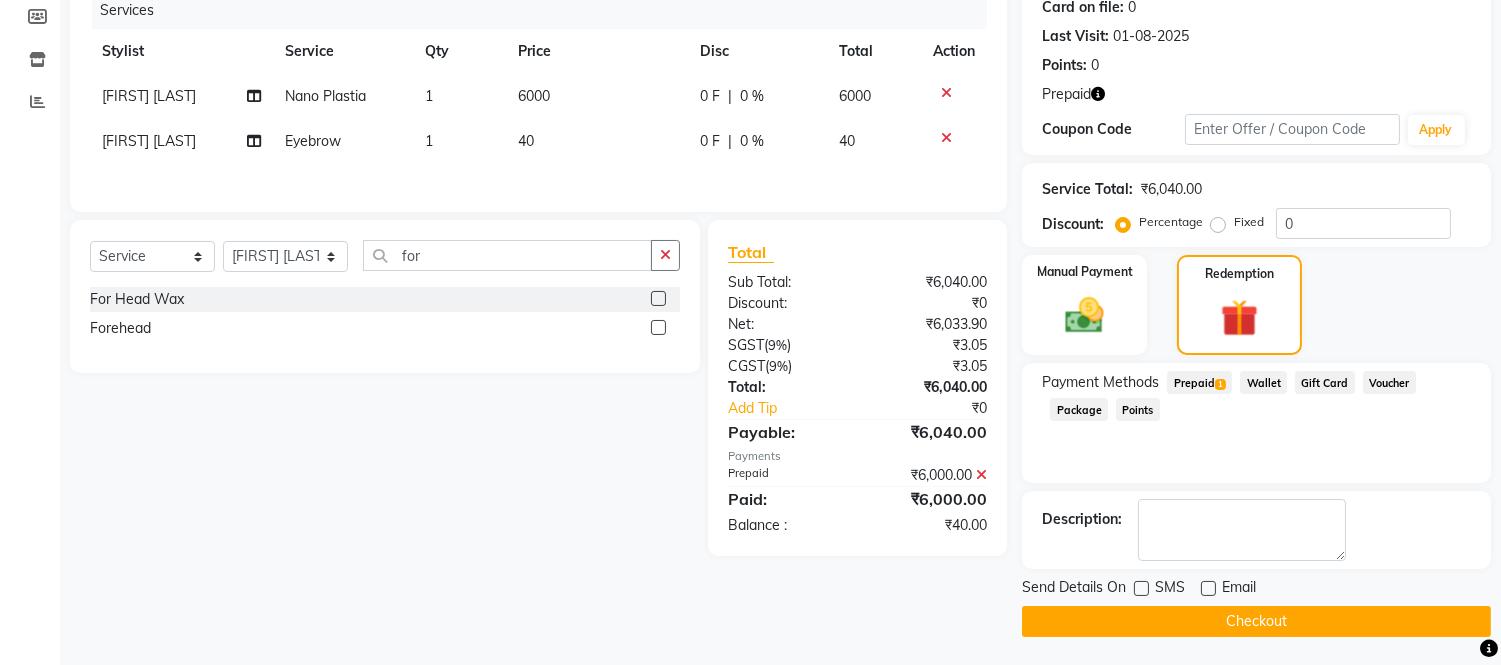 click 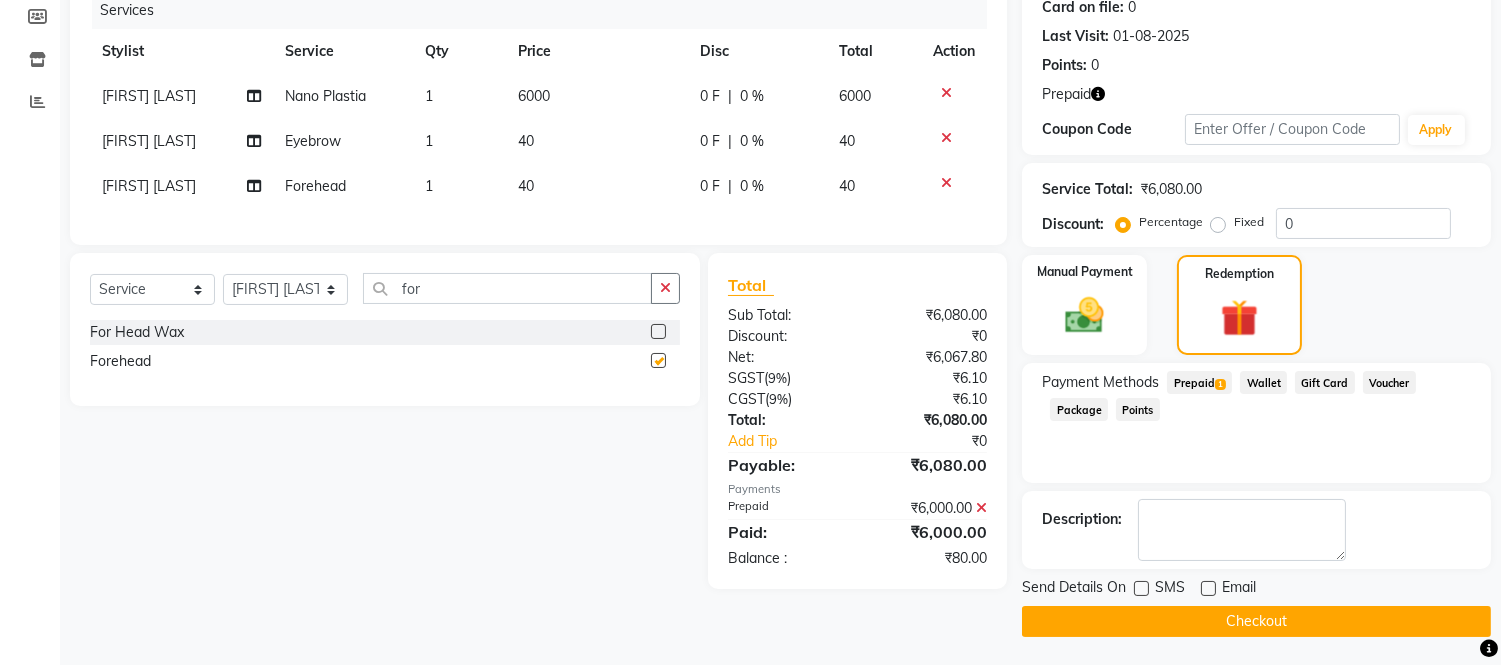 checkbox on "false" 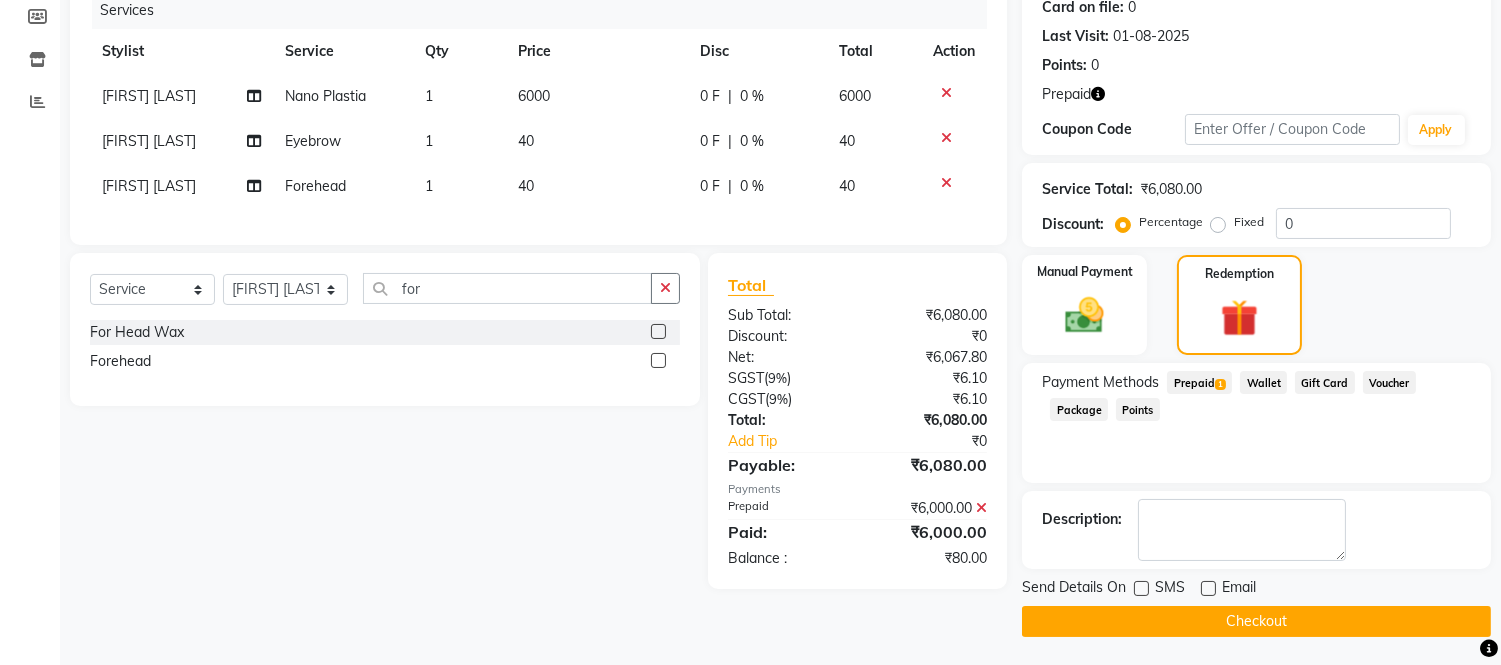 click on "Wallet" 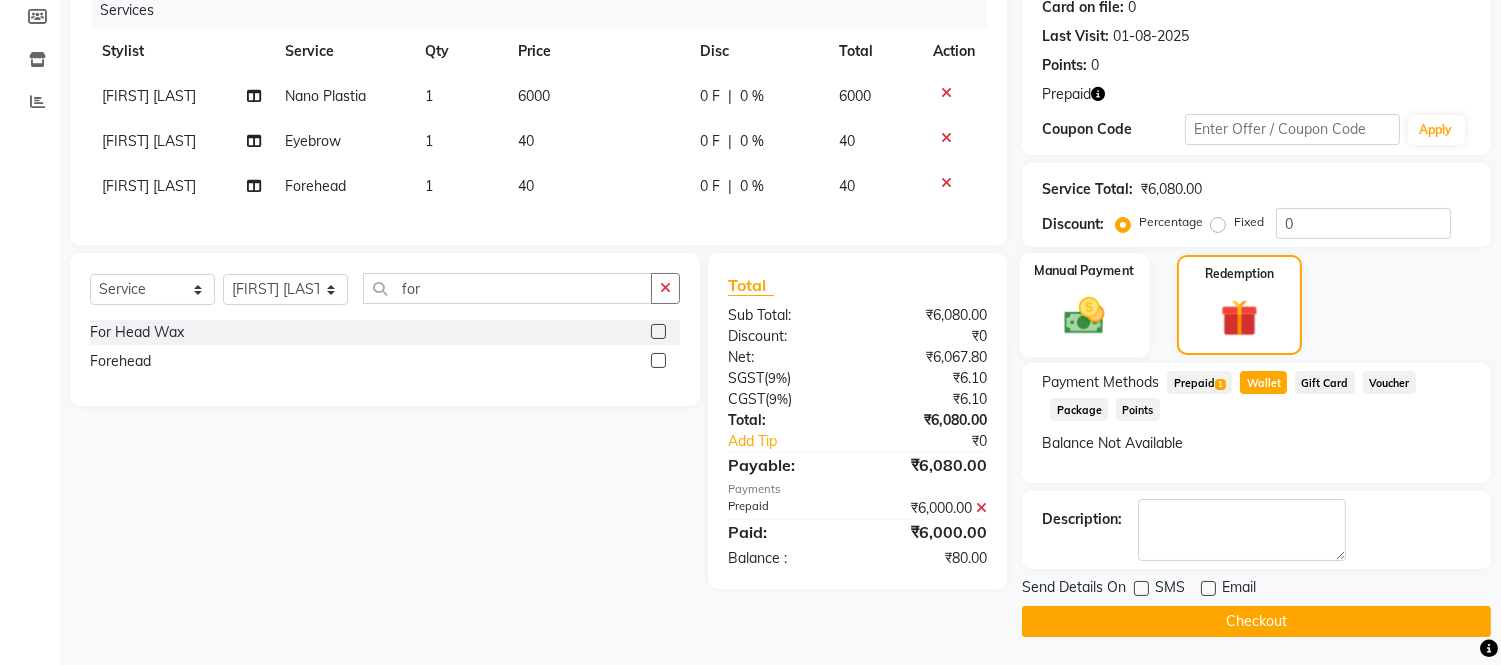 click 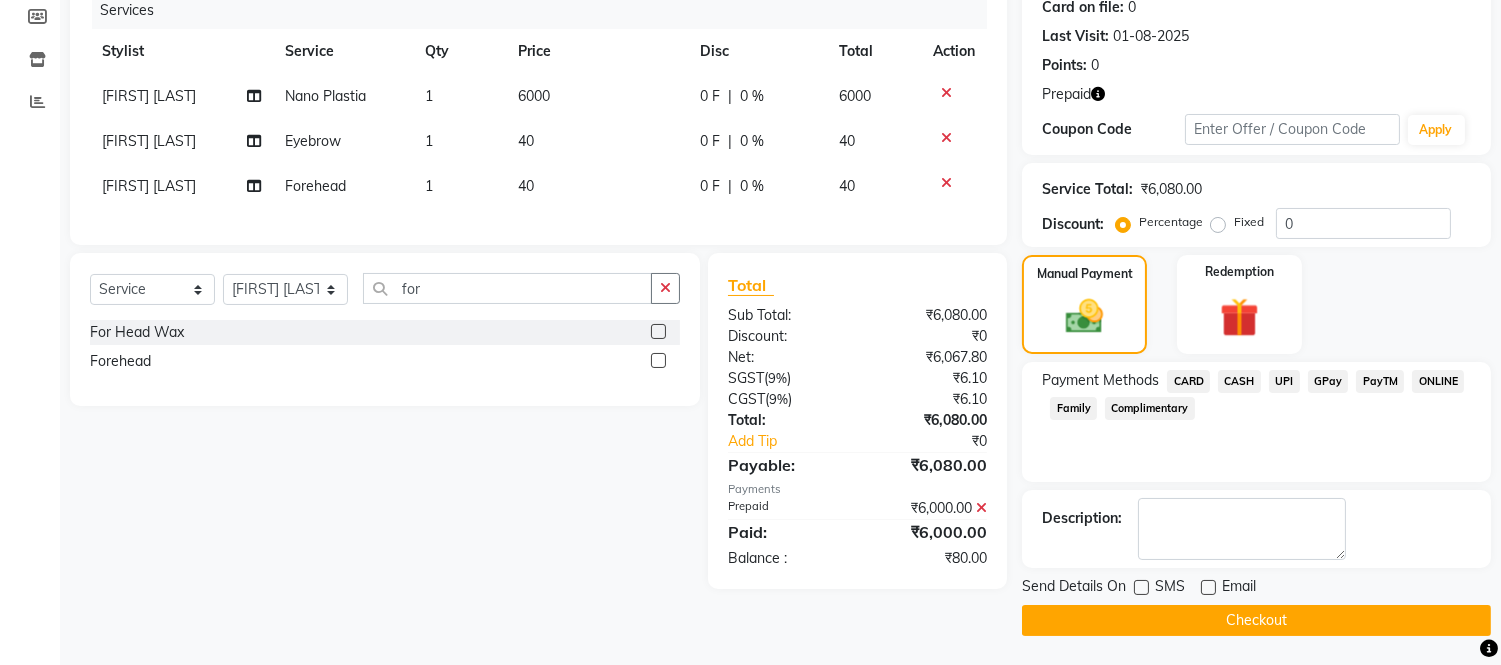 scroll, scrollTop: 255, scrollLeft: 0, axis: vertical 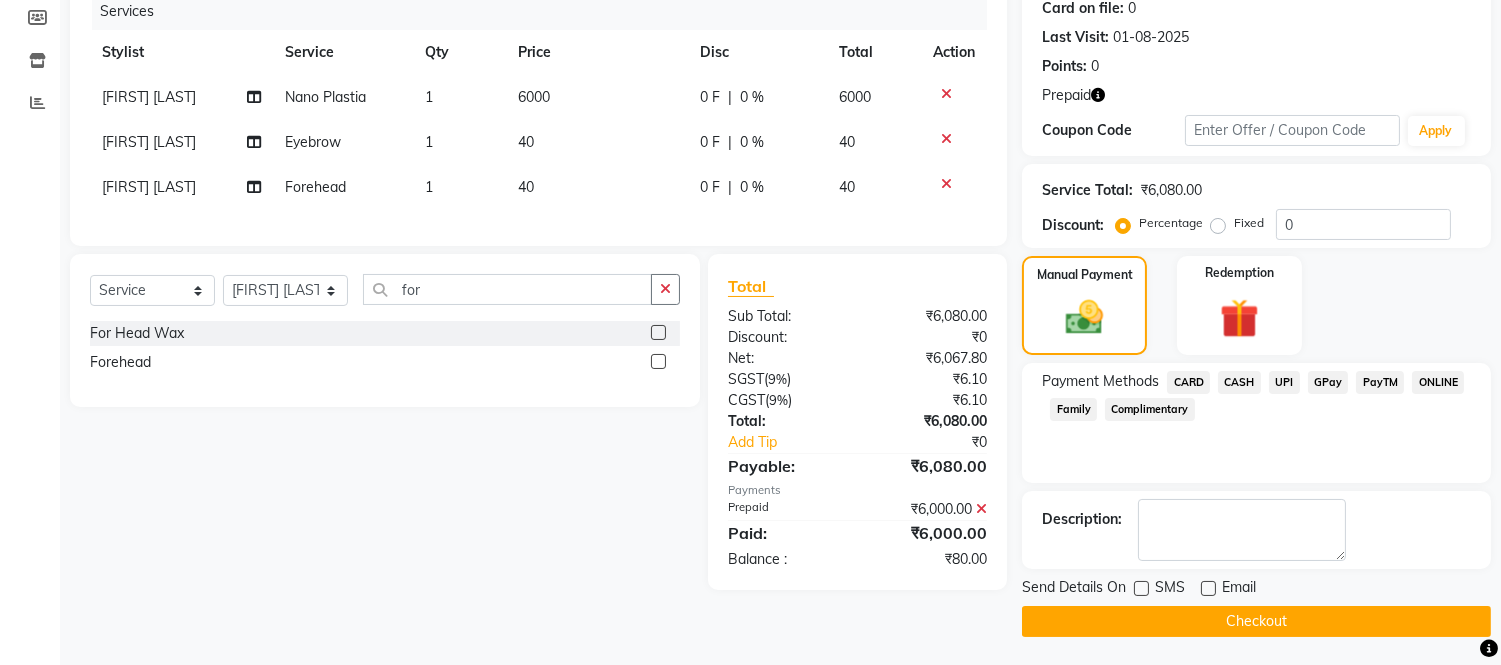 click on "CASH" 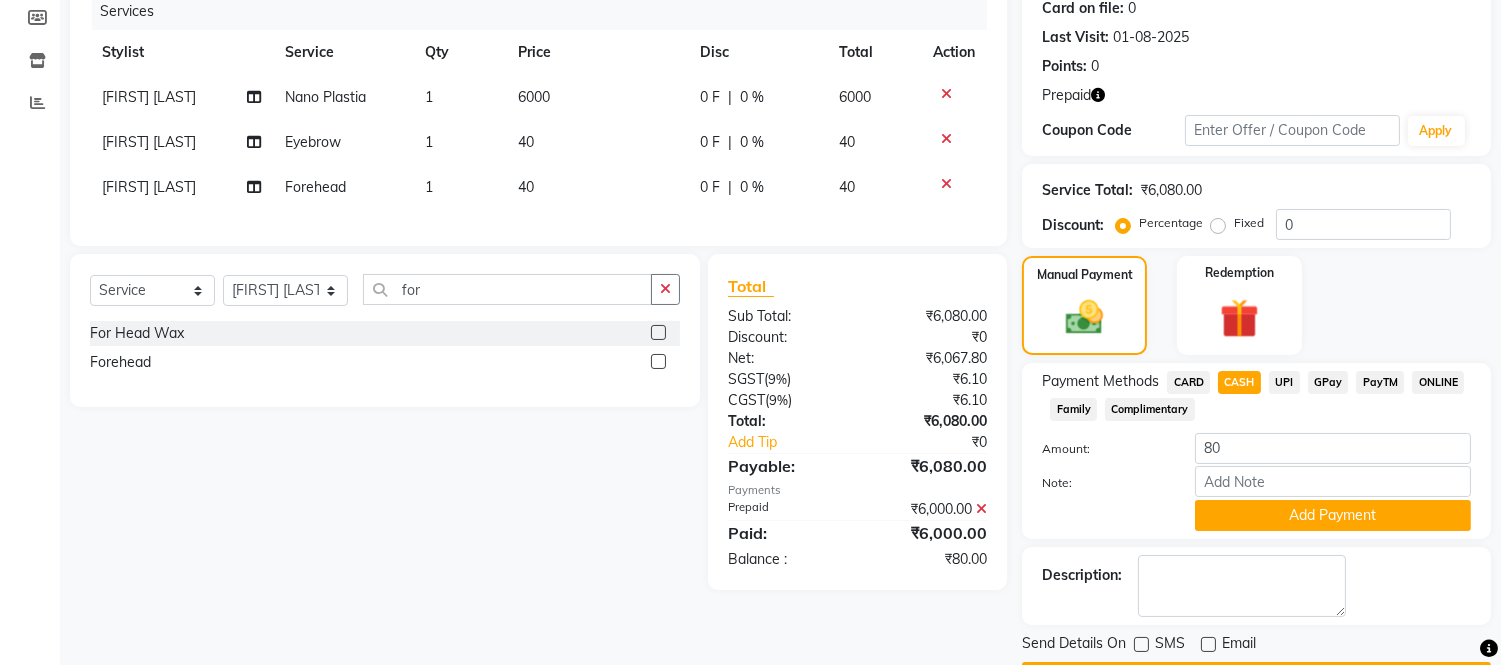 scroll, scrollTop: 256, scrollLeft: 0, axis: vertical 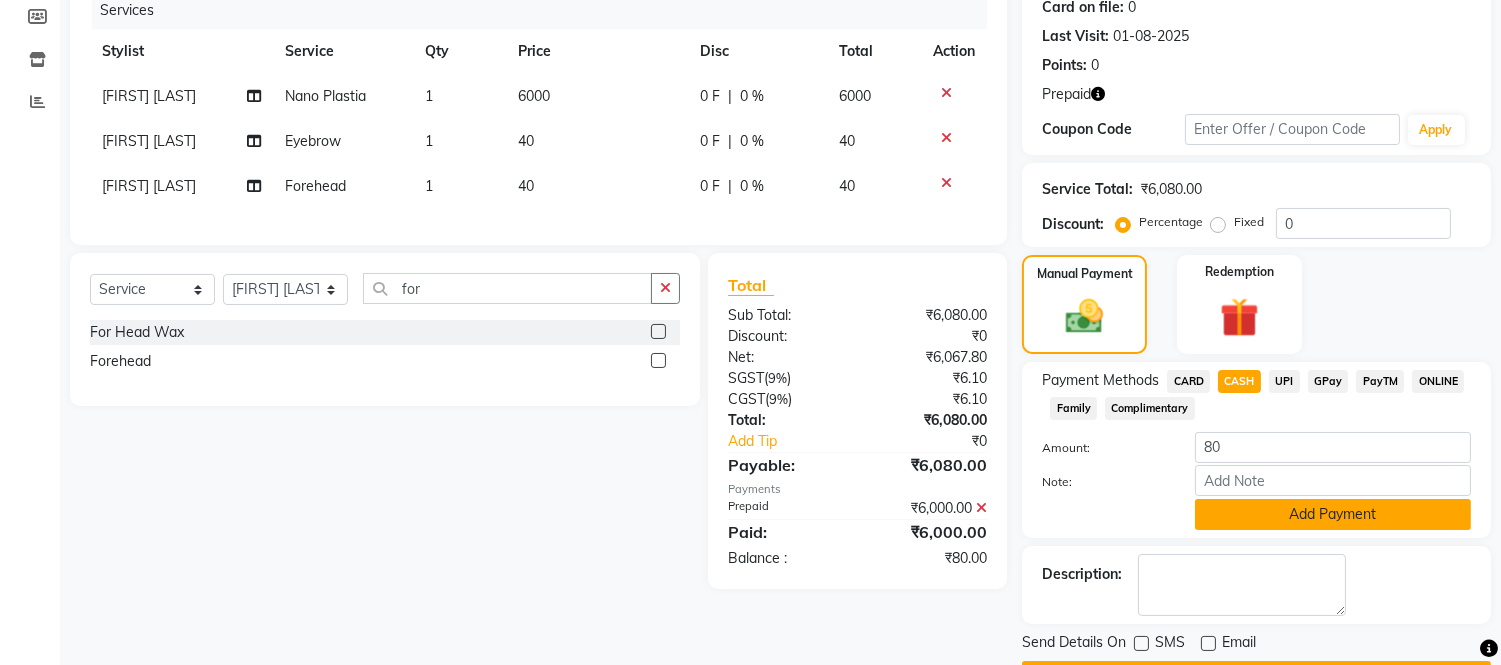 click on "Add Payment" 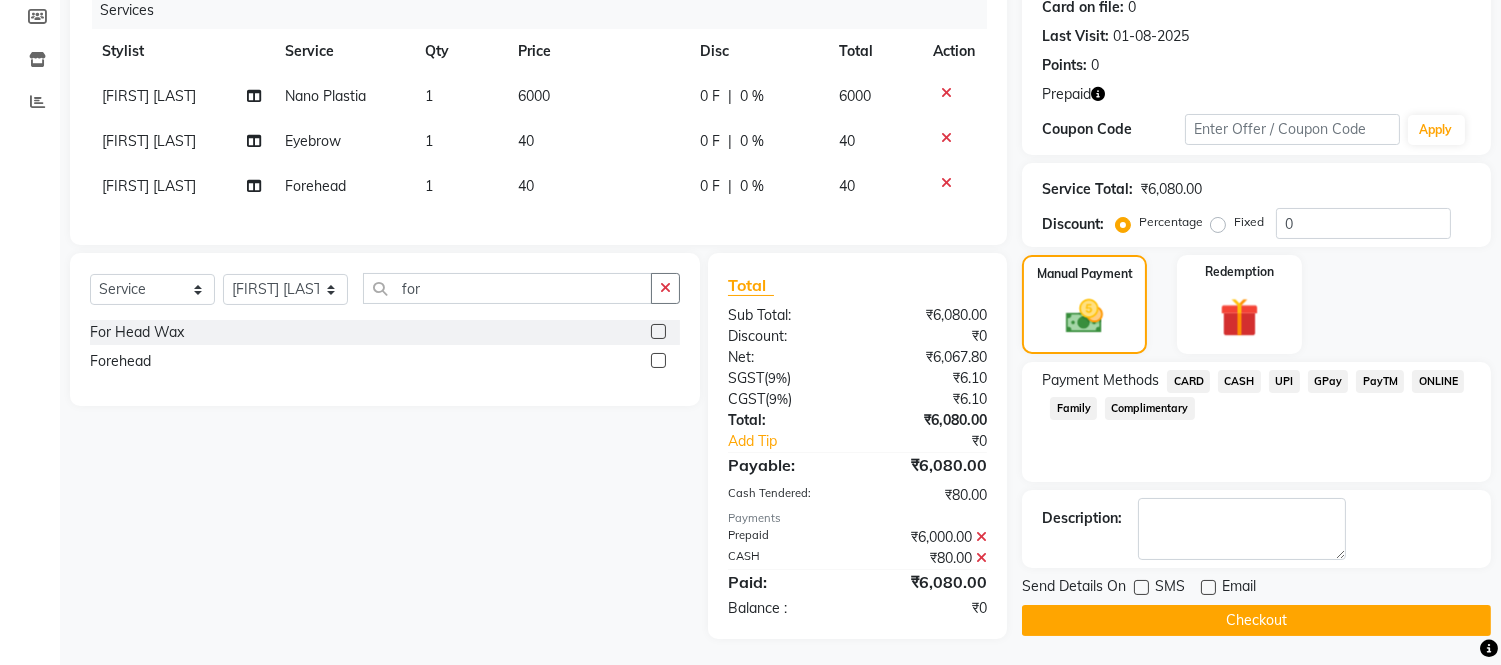 scroll, scrollTop: 276, scrollLeft: 0, axis: vertical 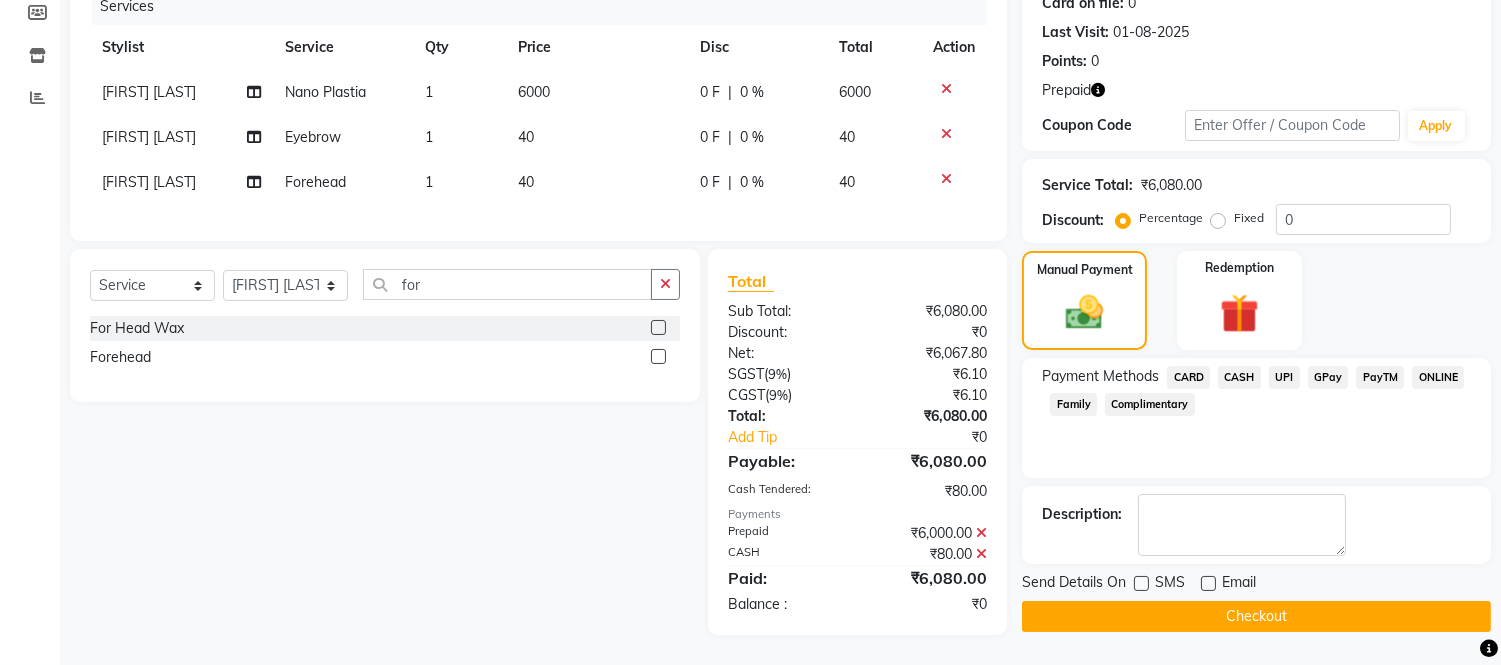 click on "Checkout" 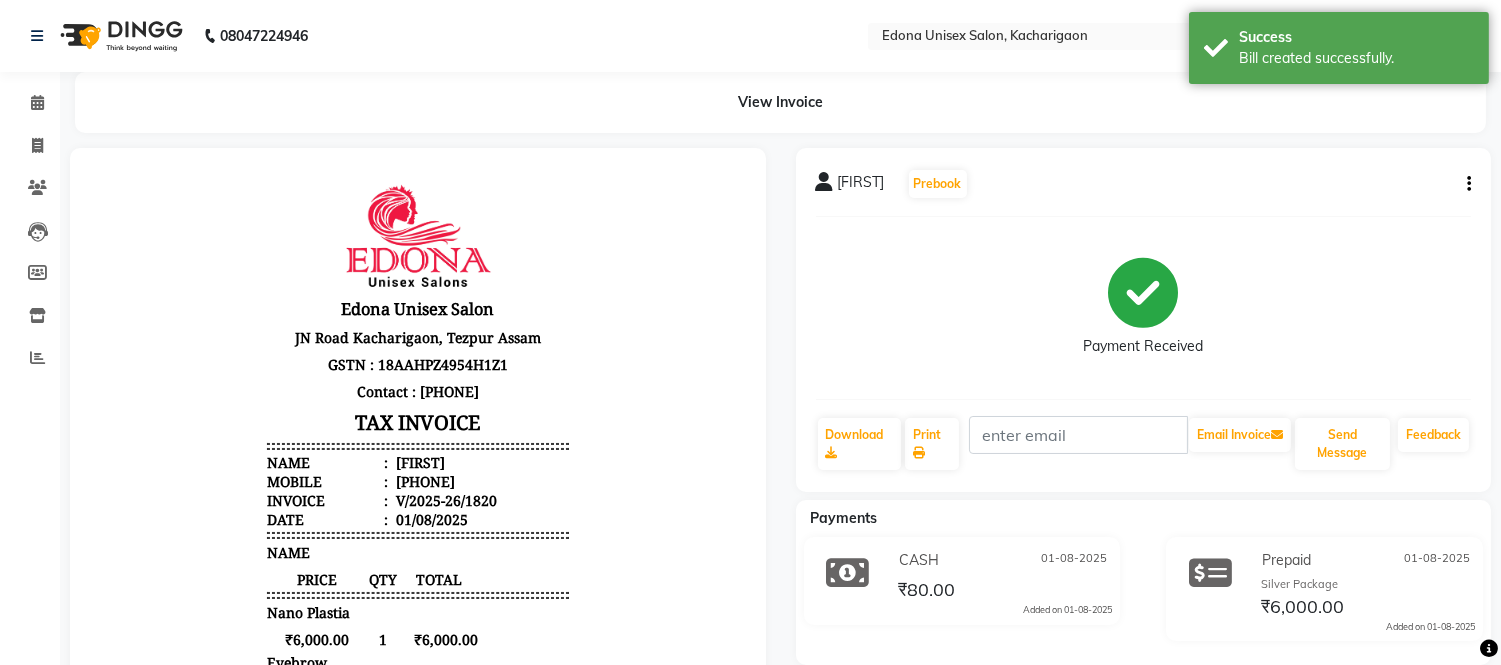 scroll, scrollTop: 0, scrollLeft: 0, axis: both 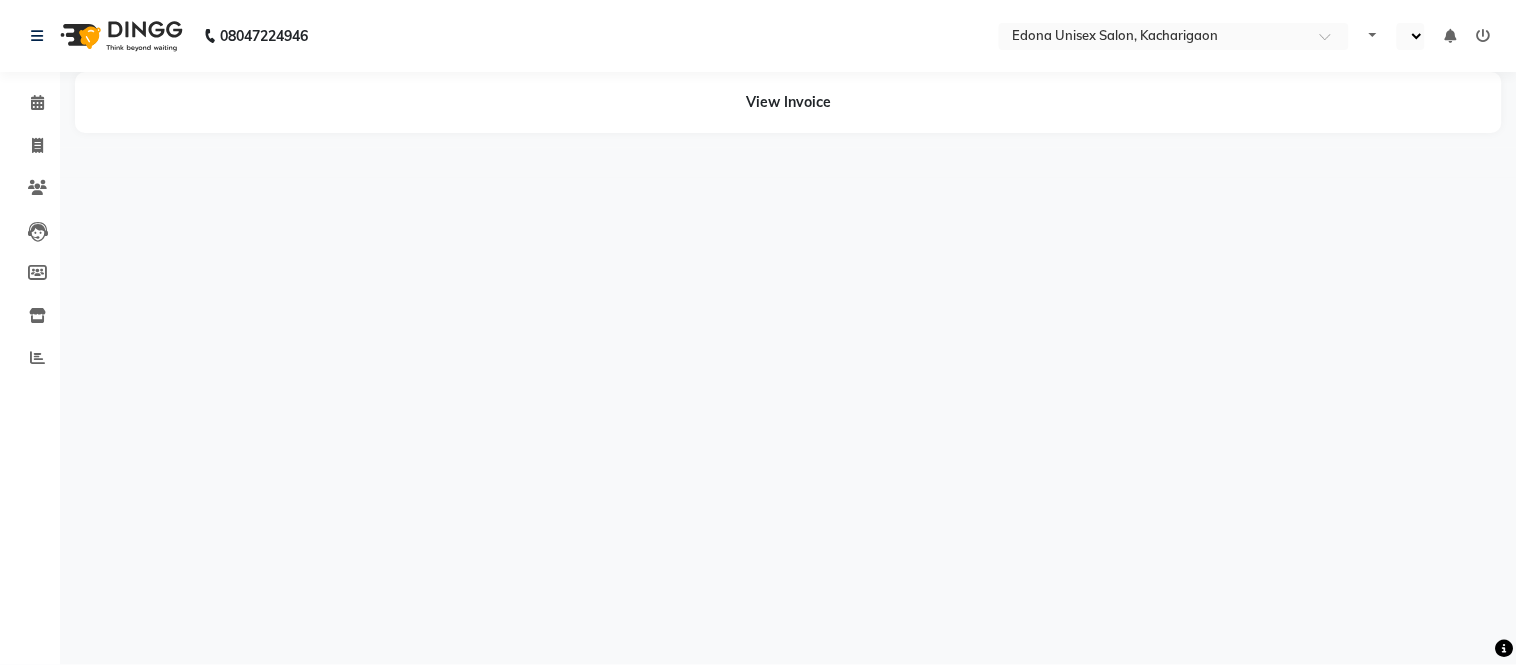 select on "en" 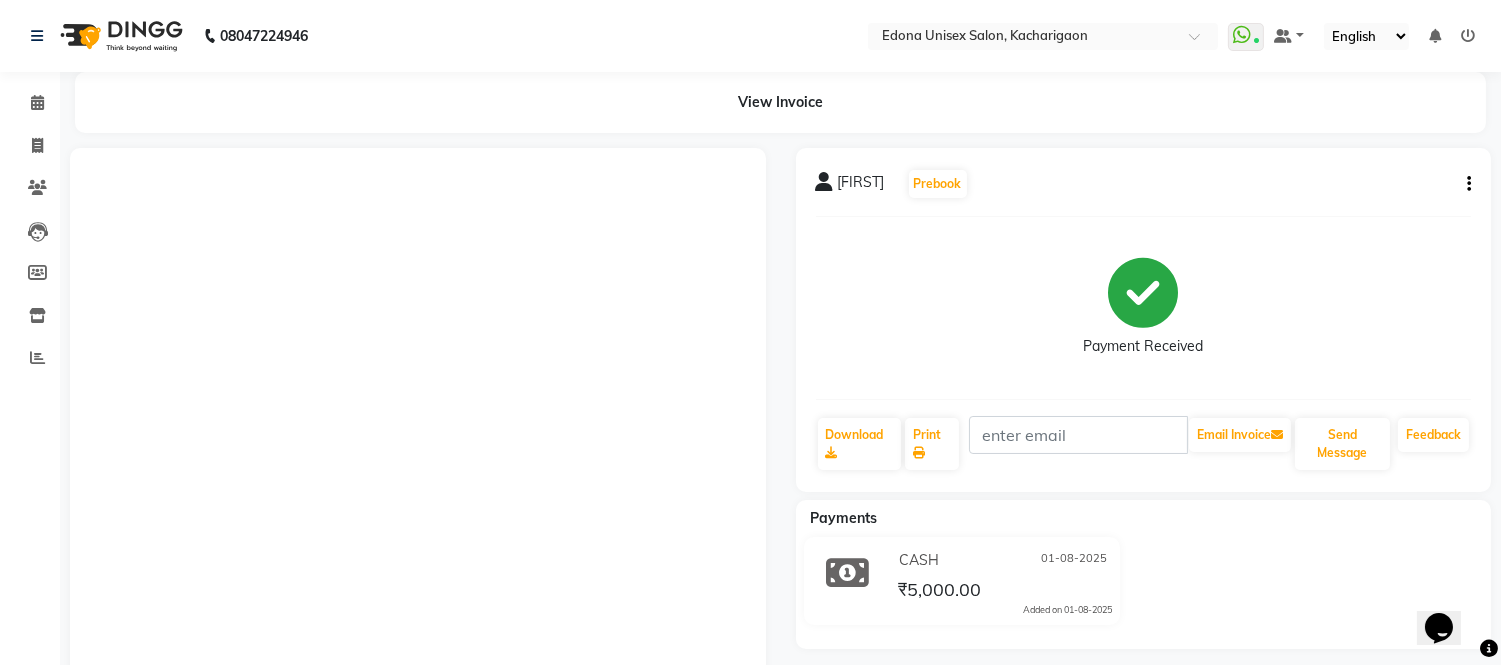 scroll, scrollTop: 0, scrollLeft: 0, axis: both 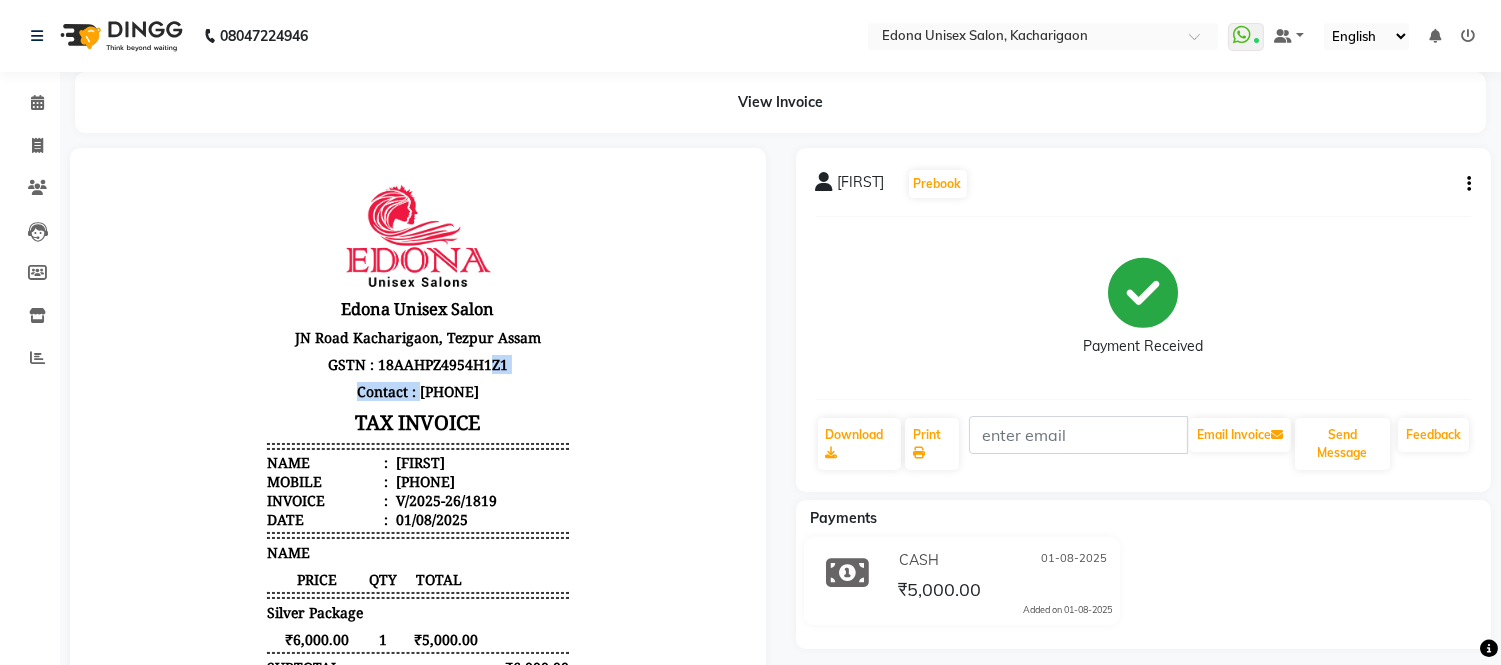 drag, startPoint x: 392, startPoint y: 386, endPoint x: 474, endPoint y: 375, distance: 82.73451 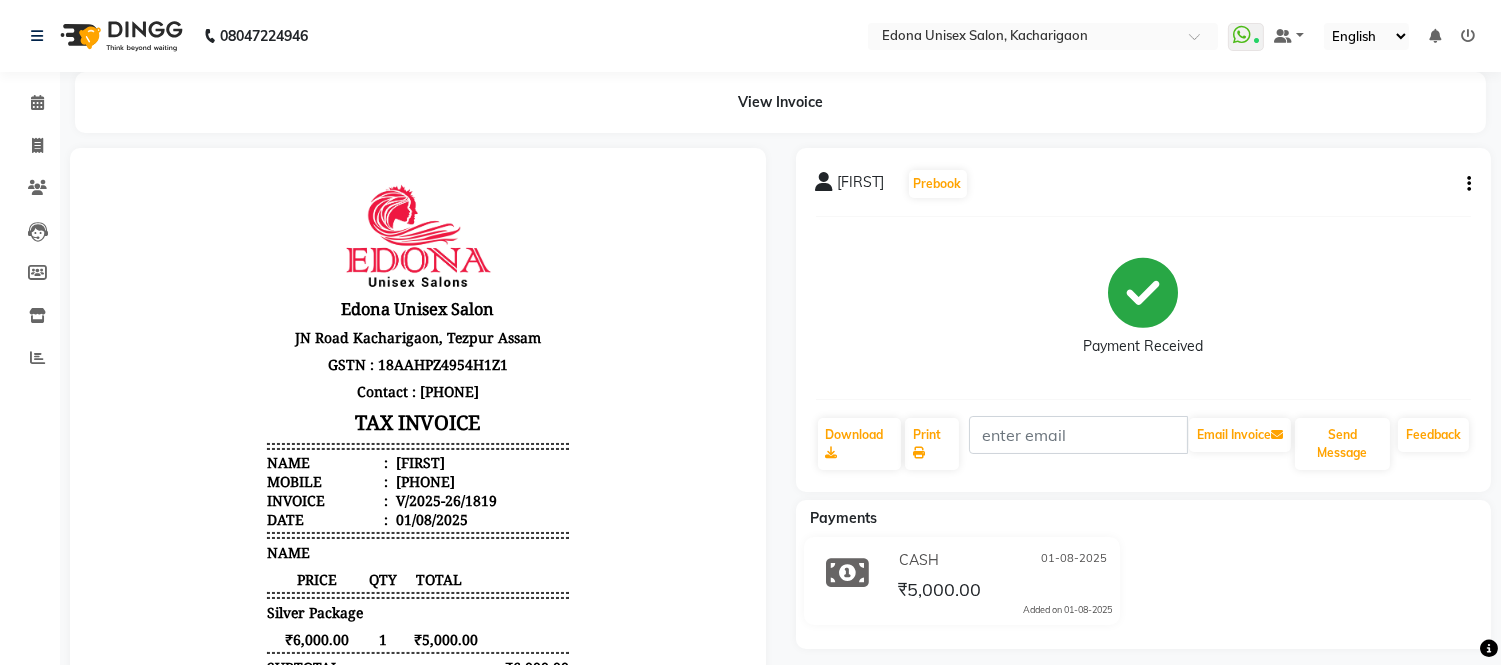 click on "Edona Unisex Salon
JN Road Kacharigaon, [CITY], [STATE]
GSTN : [GSTN]
Contact : [PHONE]
TAX INVOICE
Name  :
[FIRST]
Mobile :
[PHONE]
Invoice  :
V/2025-26/1819
Date  :
NAME QTY" at bounding box center (418, 509) 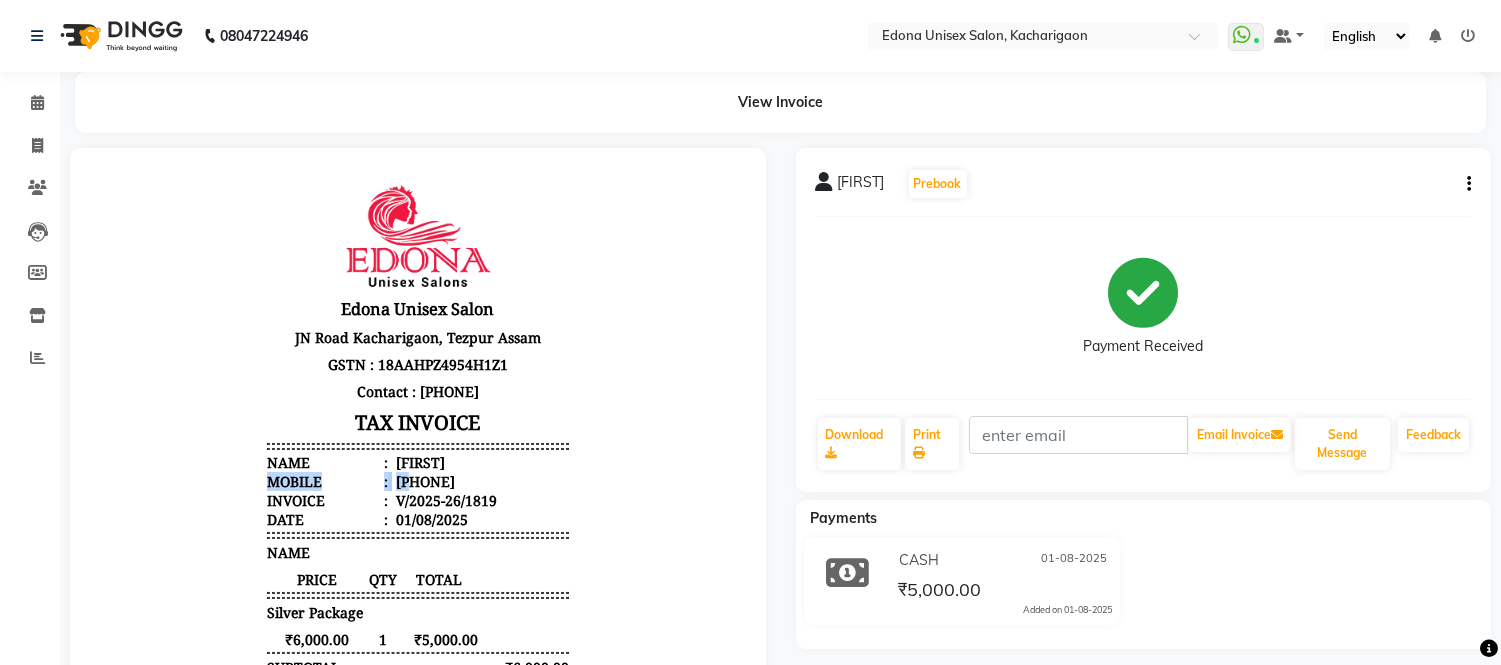 drag, startPoint x: 397, startPoint y: 479, endPoint x: 490, endPoint y: 469, distance: 93.53609 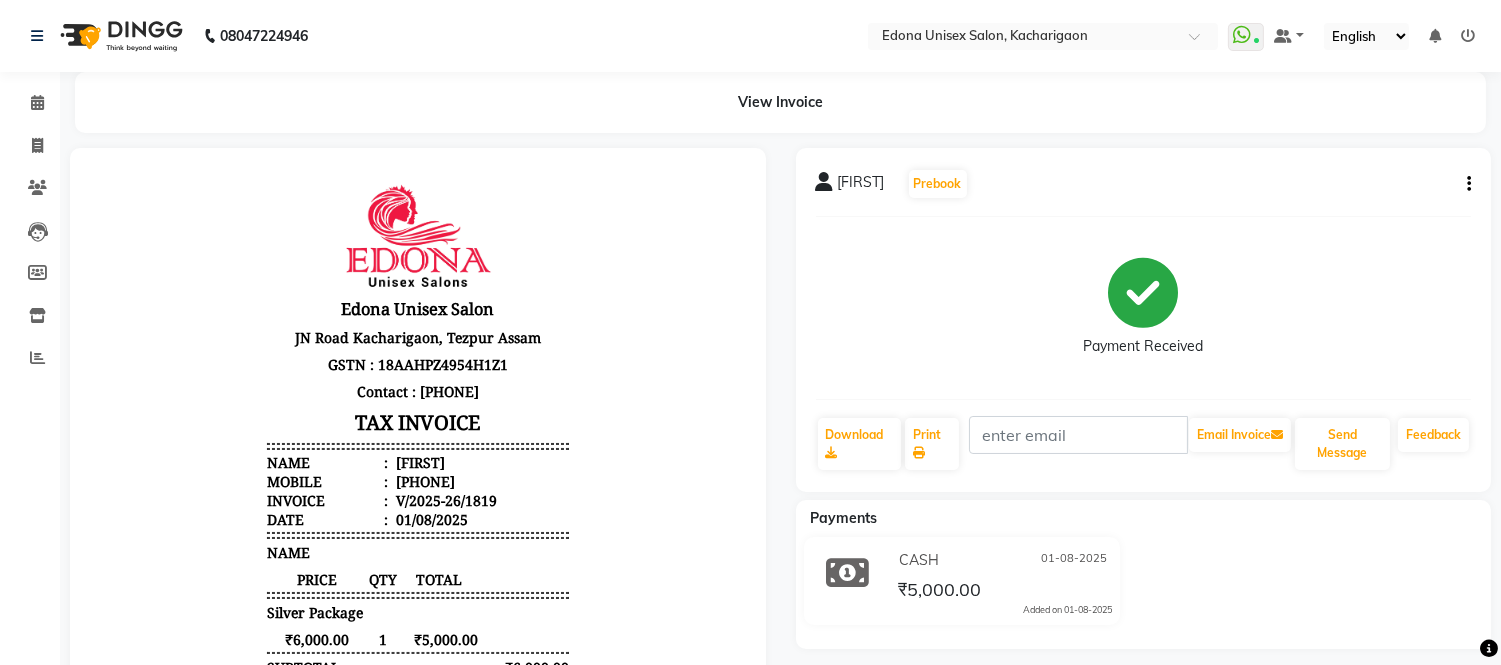 click on "[PHONE]" at bounding box center (423, 480) 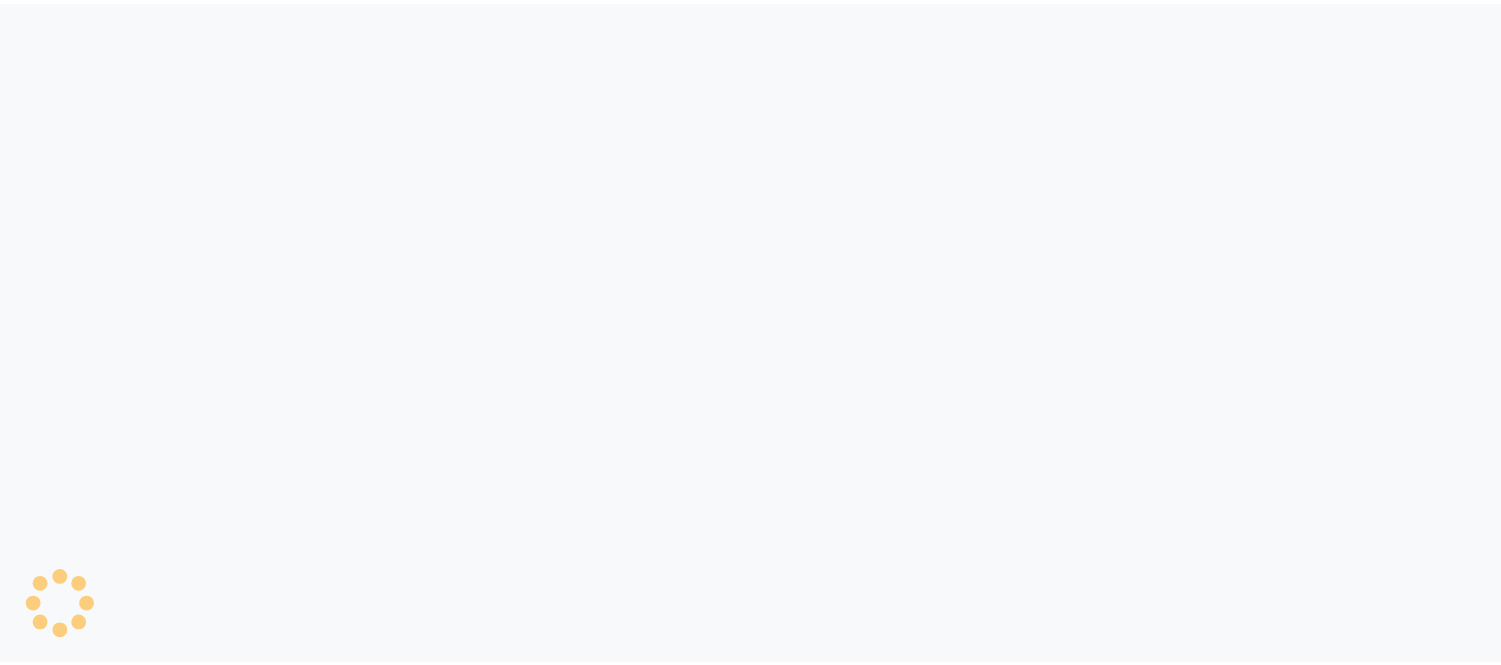 scroll, scrollTop: 0, scrollLeft: 0, axis: both 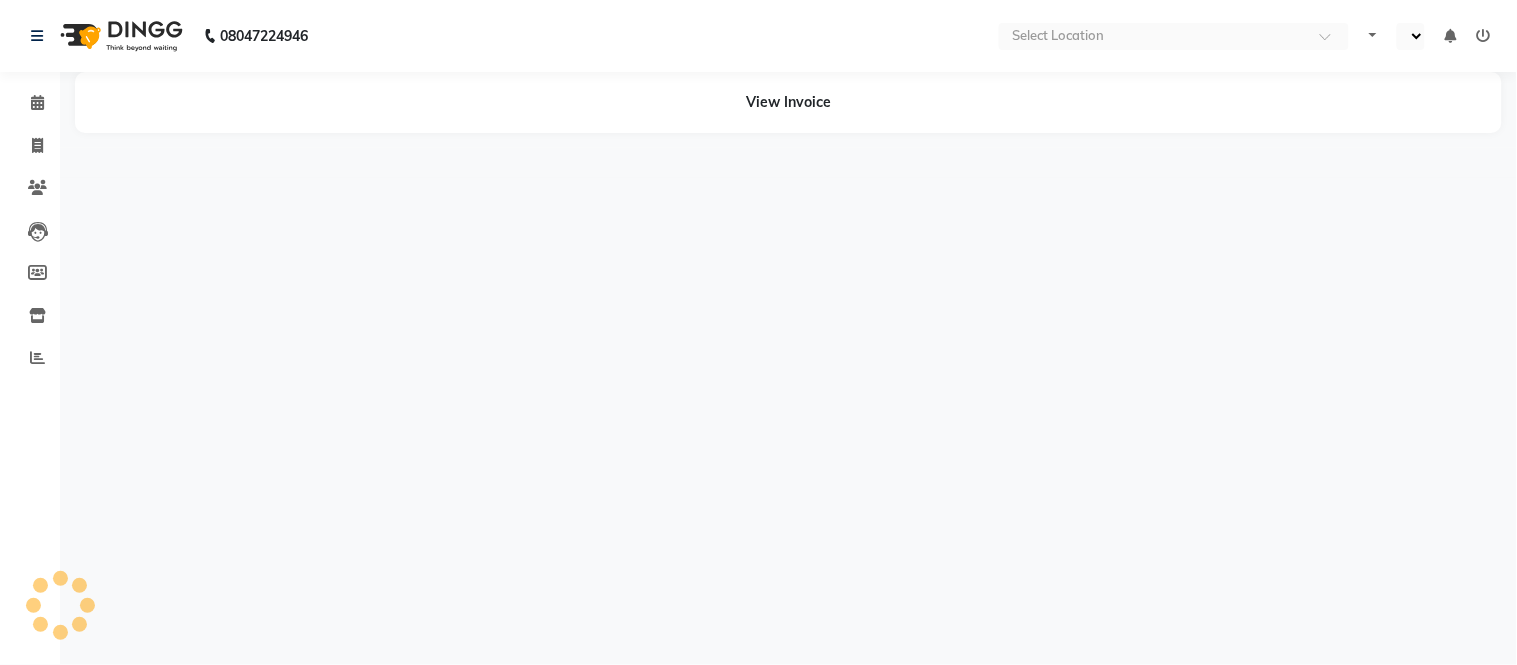 select on "en" 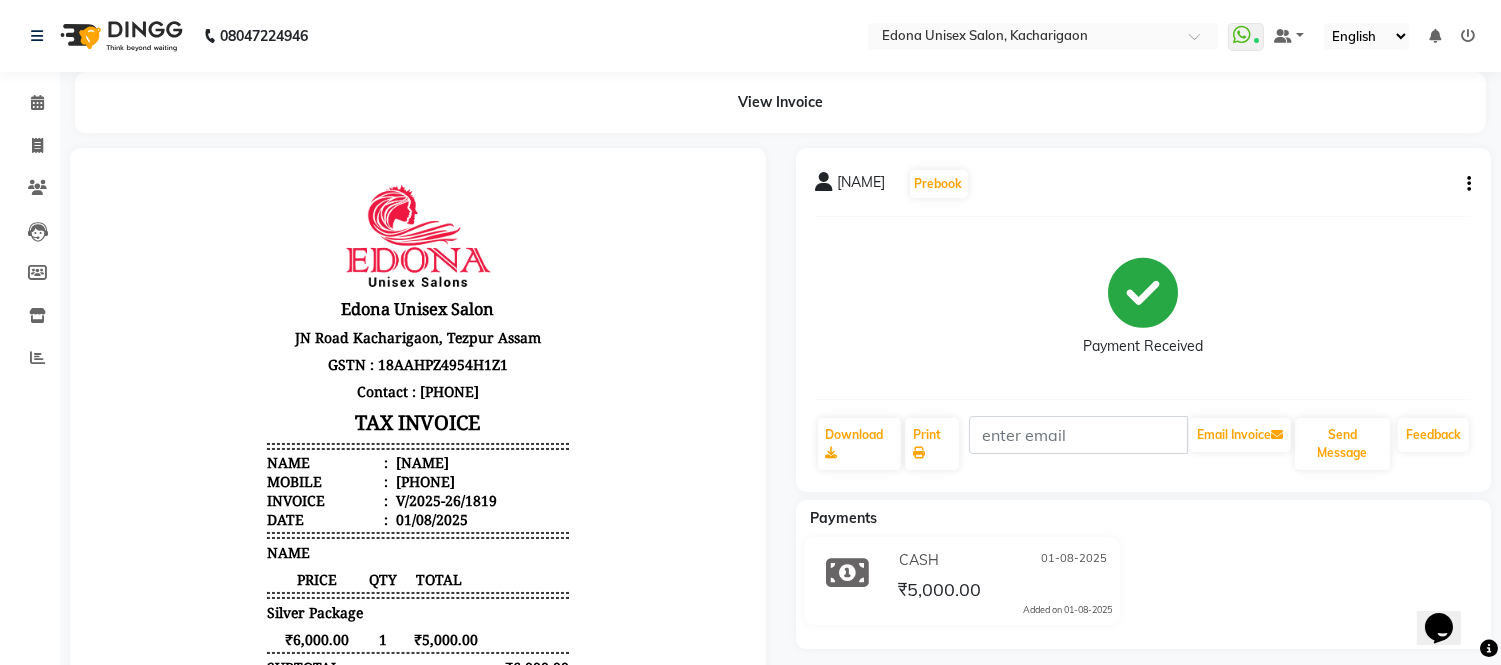 scroll, scrollTop: 0, scrollLeft: 0, axis: both 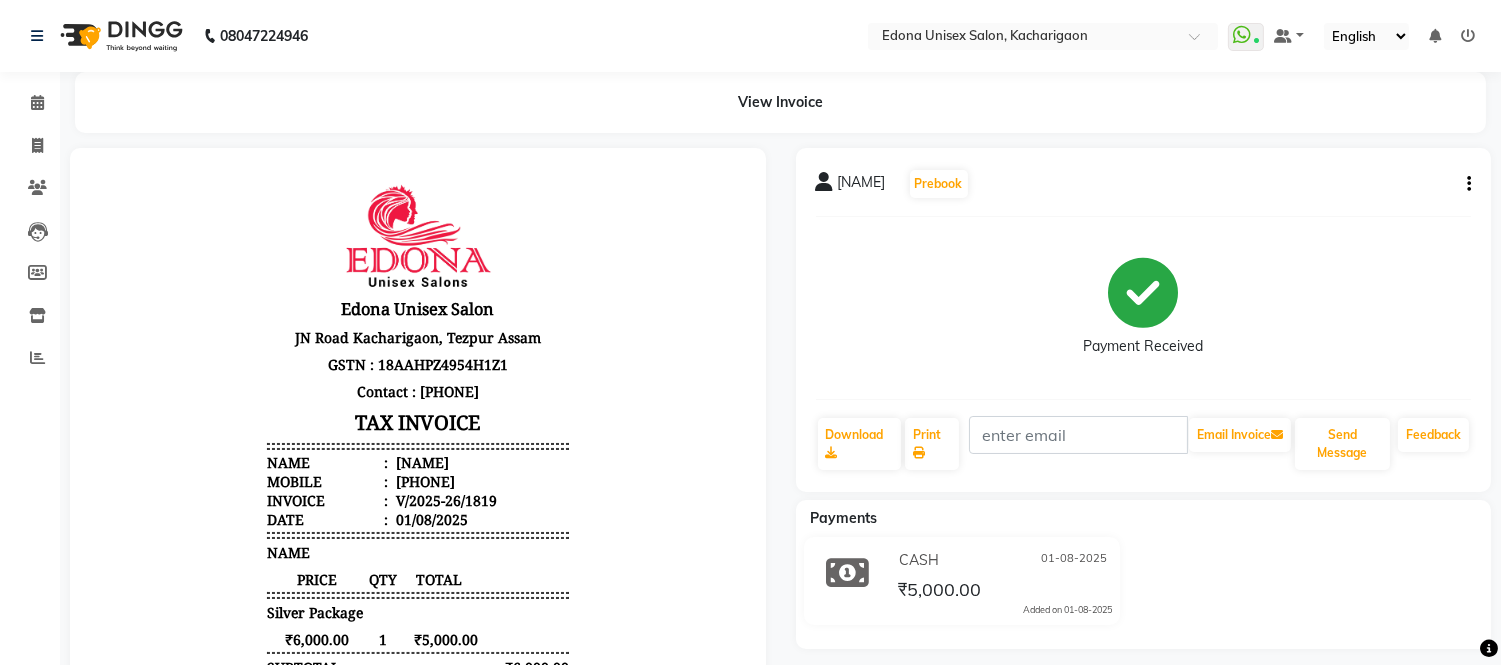 click 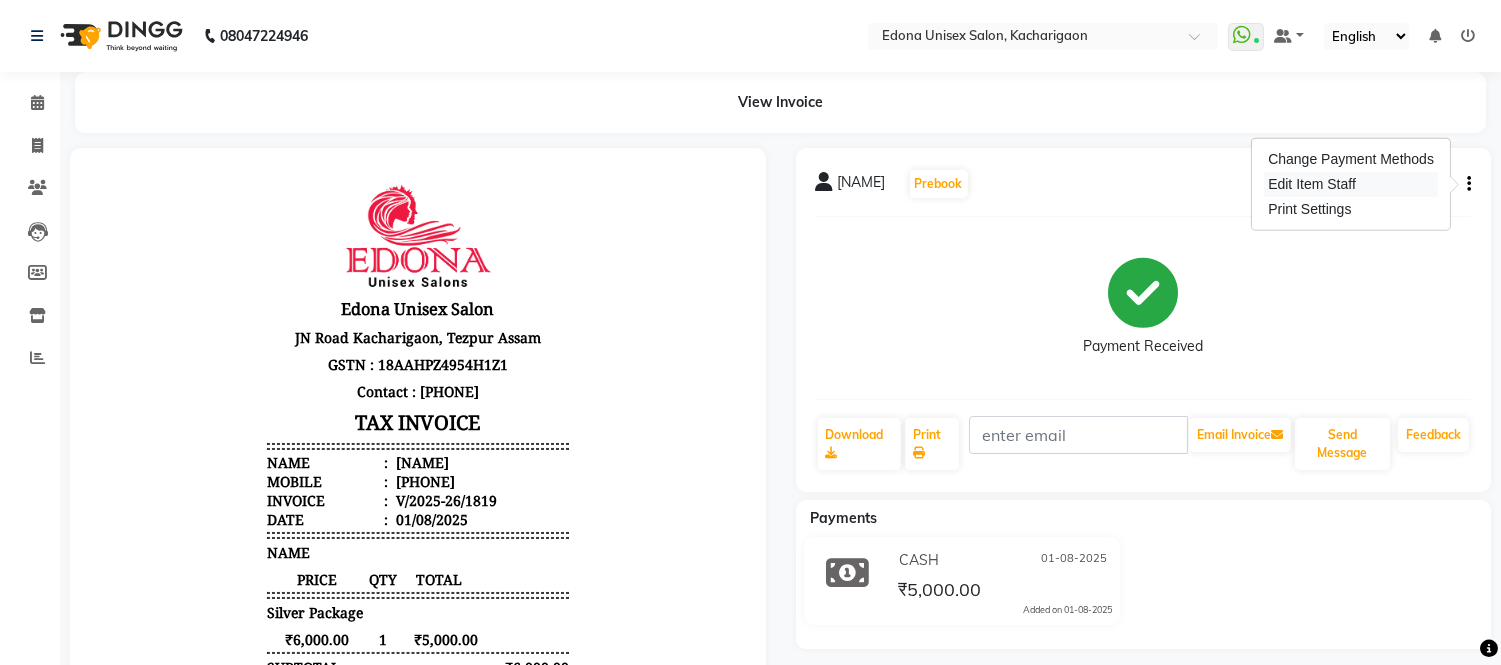 click on "Edit Item Staff" at bounding box center [1351, 184] 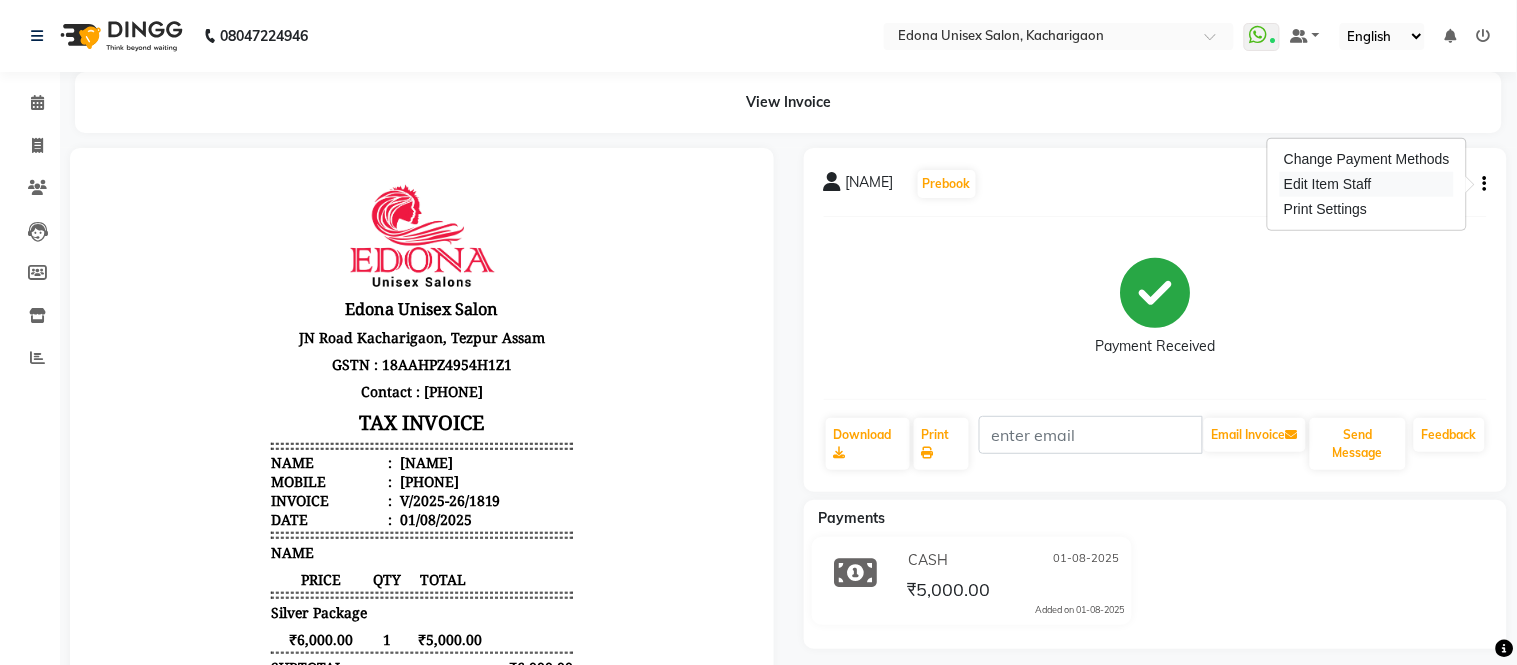 select on "77350" 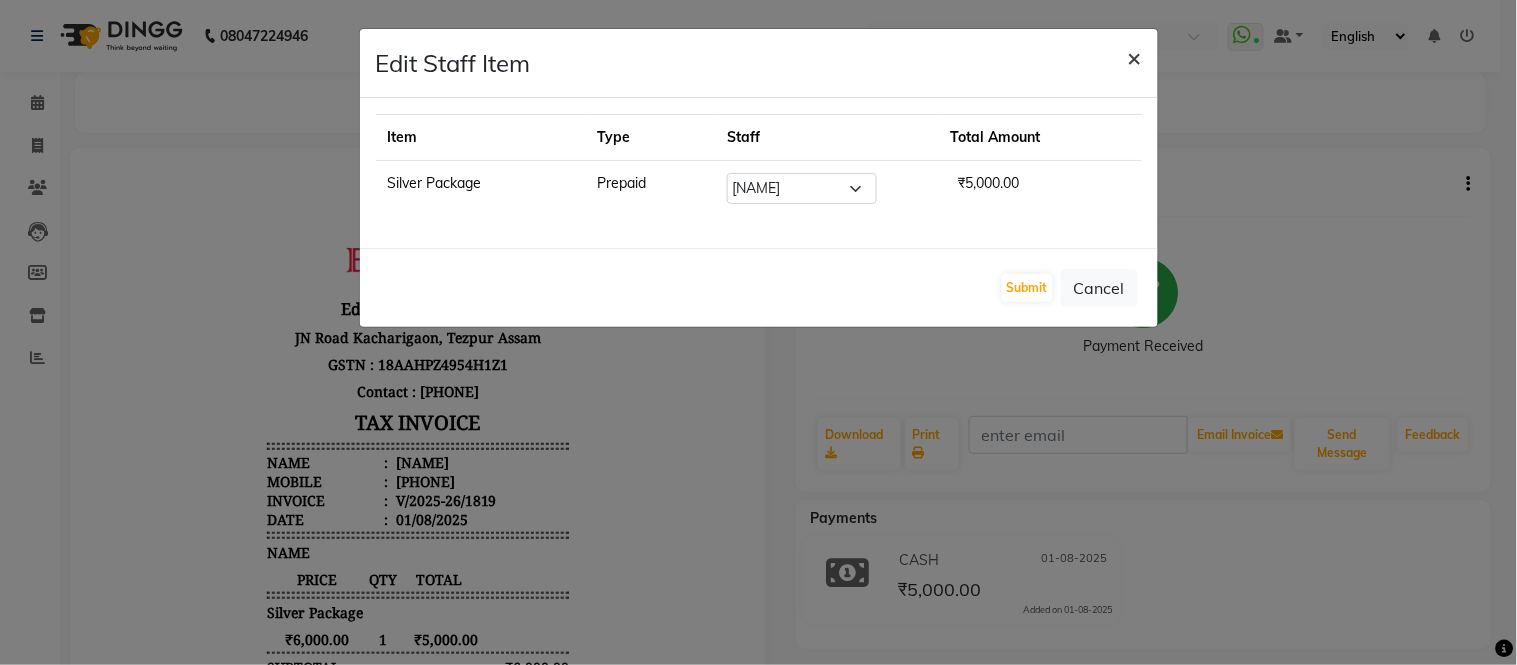 click on "×" 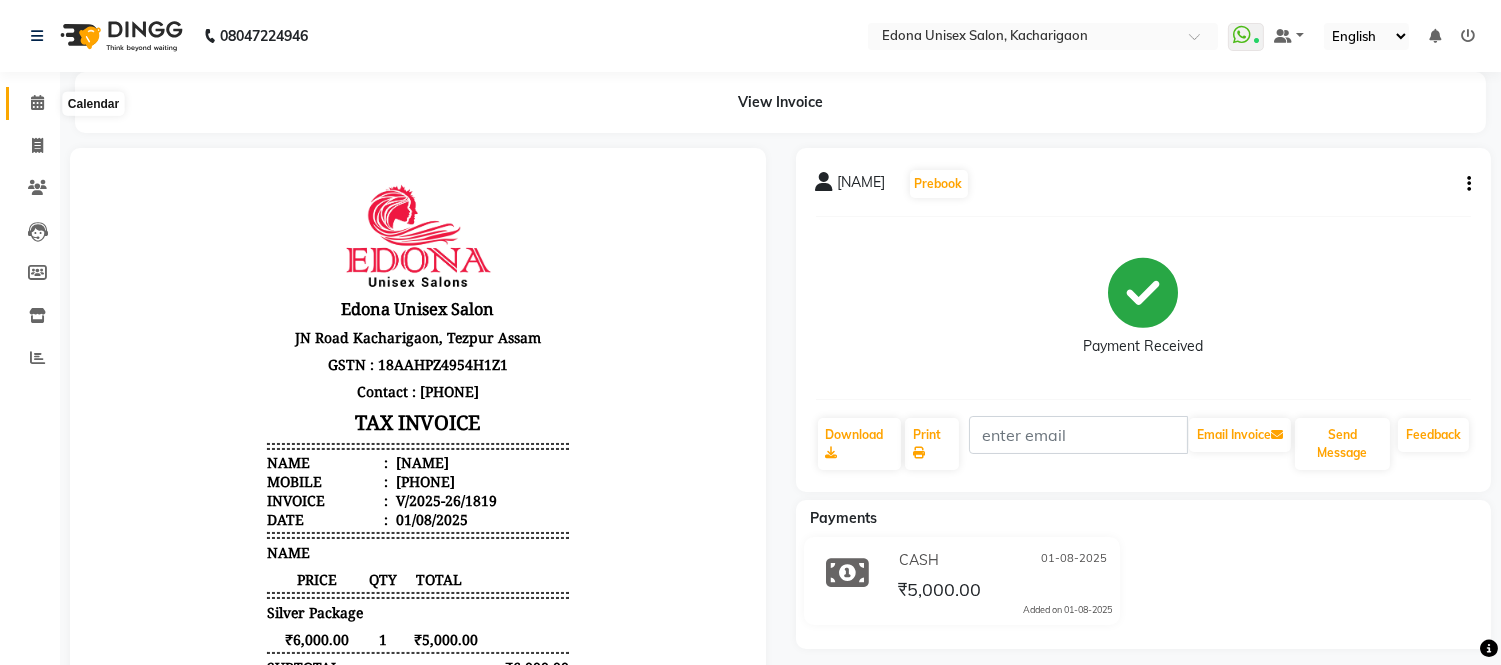 click 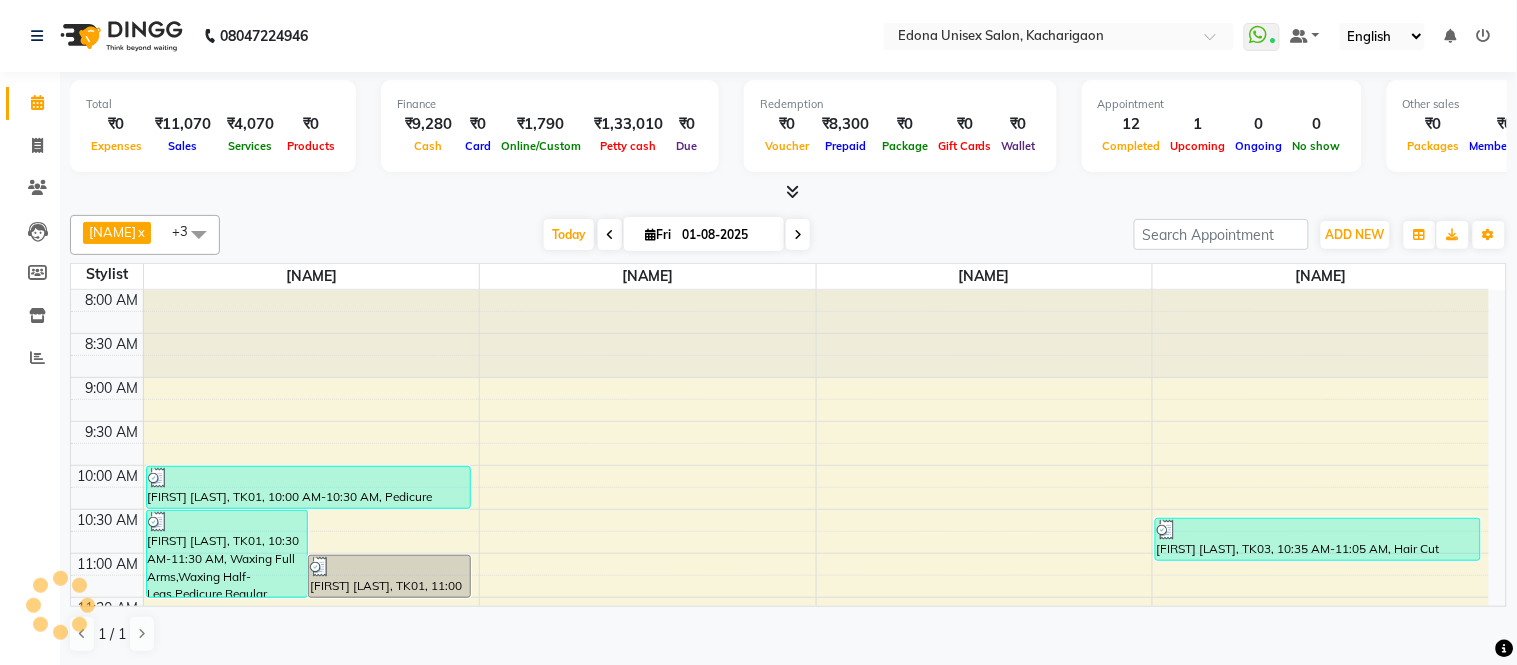 scroll, scrollTop: 707, scrollLeft: 0, axis: vertical 